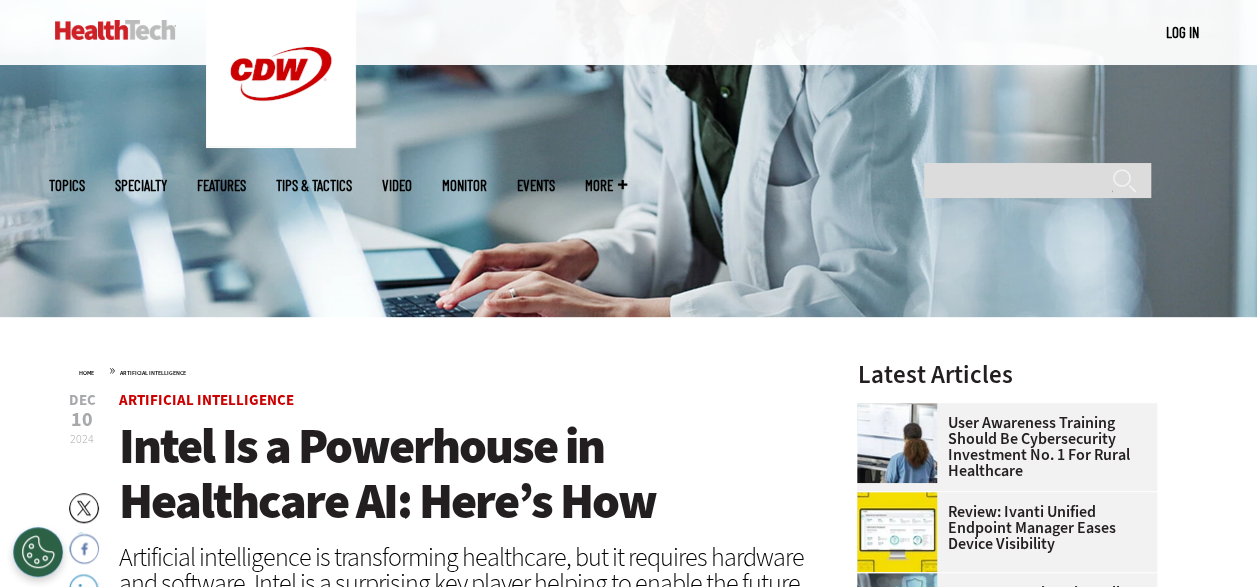 scroll, scrollTop: 0, scrollLeft: 0, axis: both 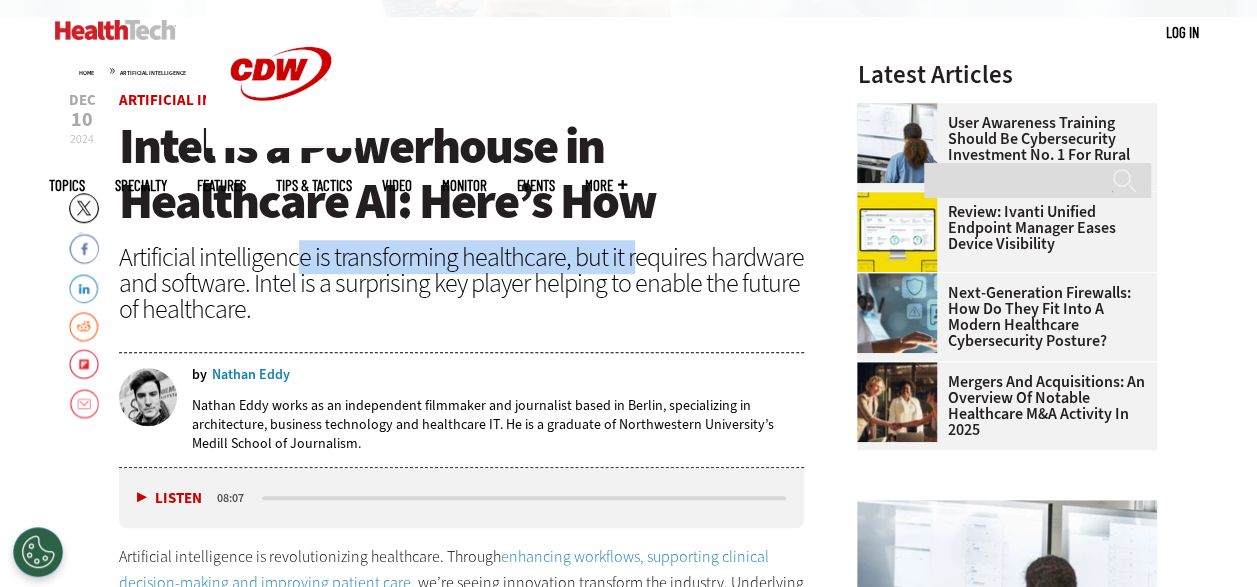drag, startPoint x: 298, startPoint y: 262, endPoint x: 628, endPoint y: 266, distance: 330.02423 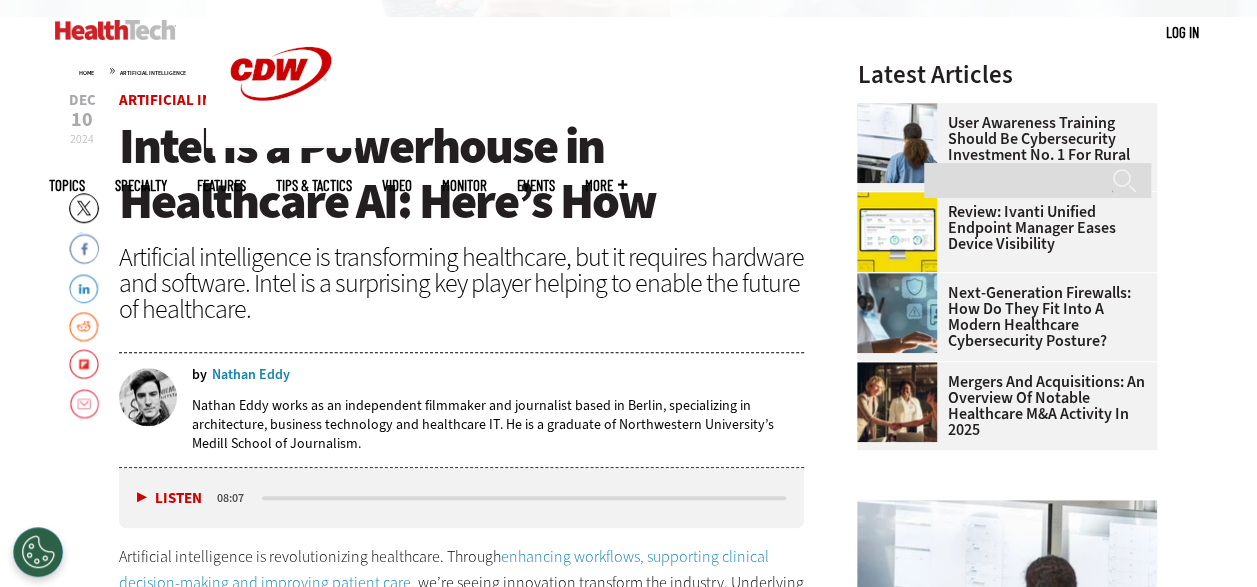 click on "Artificial intelligence is transforming healthcare, but it requires hardware and software. Intel is a surprising key player helping to enable the future of healthcare." at bounding box center [462, 283] 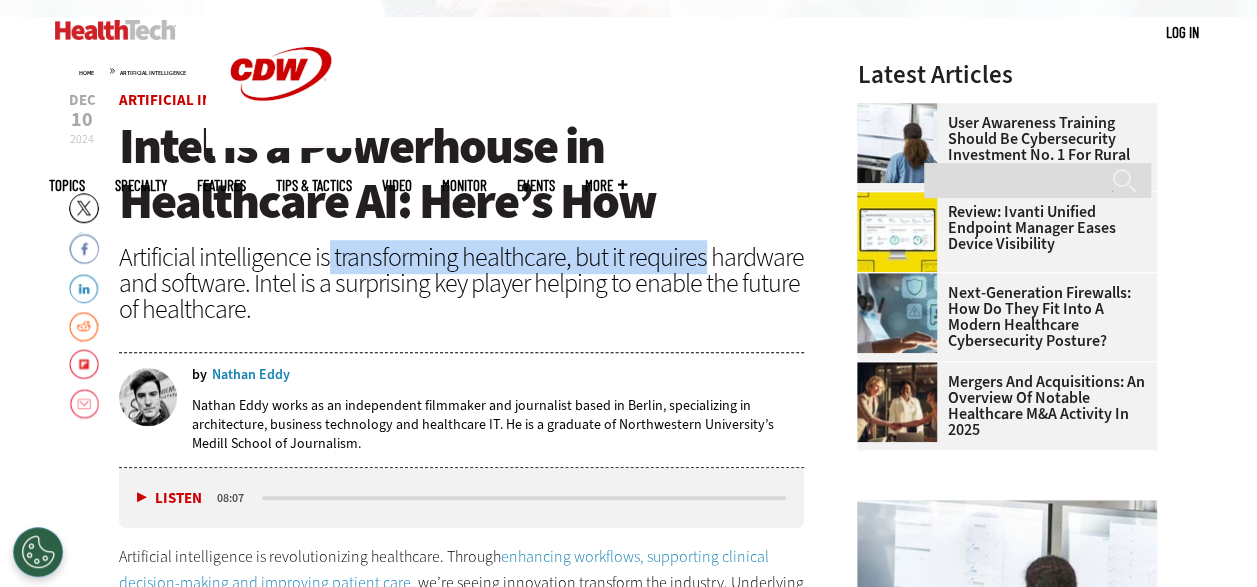 drag, startPoint x: 653, startPoint y: 266, endPoint x: 309, endPoint y: 269, distance: 344.0131 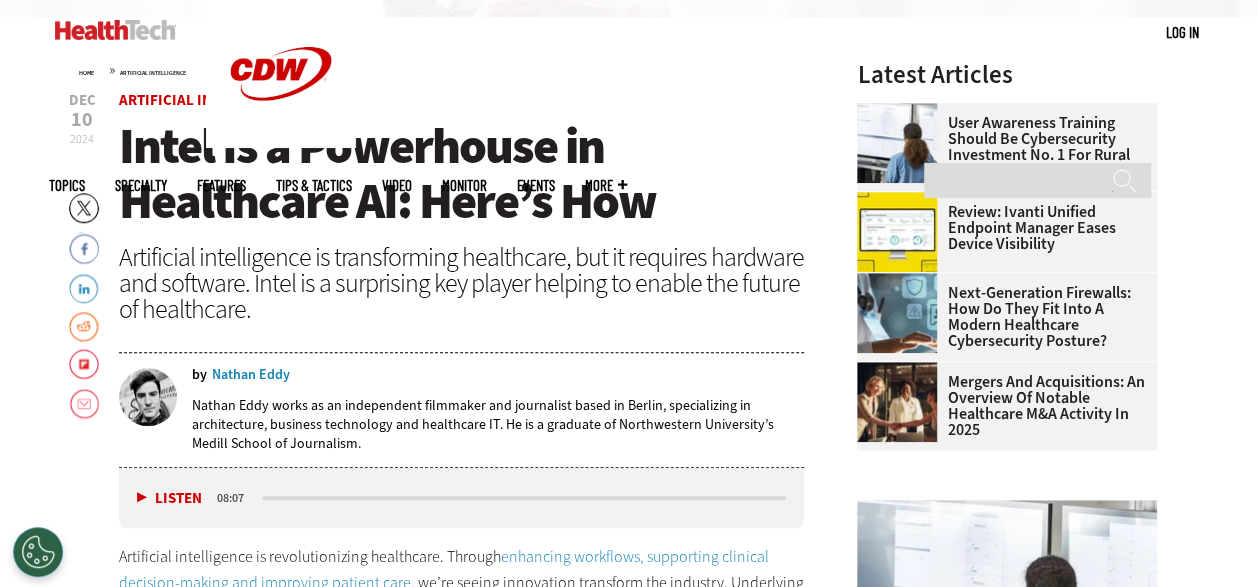 drag, startPoint x: 309, startPoint y: 269, endPoint x: 254, endPoint y: 277, distance: 55.578773 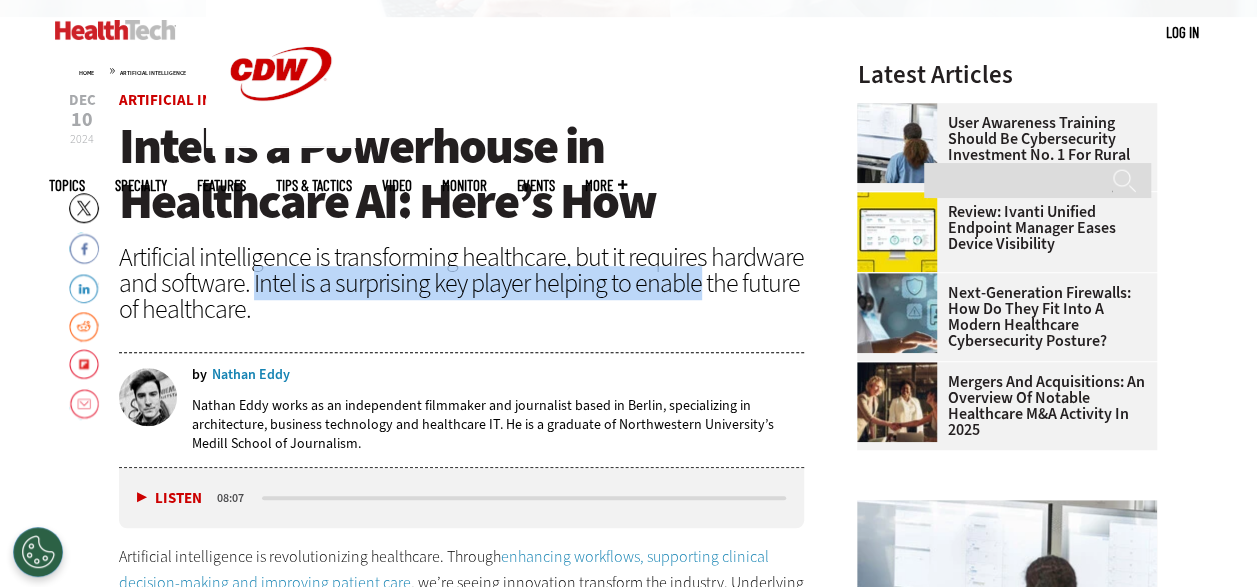 drag, startPoint x: 254, startPoint y: 277, endPoint x: 667, endPoint y: 292, distance: 413.2723 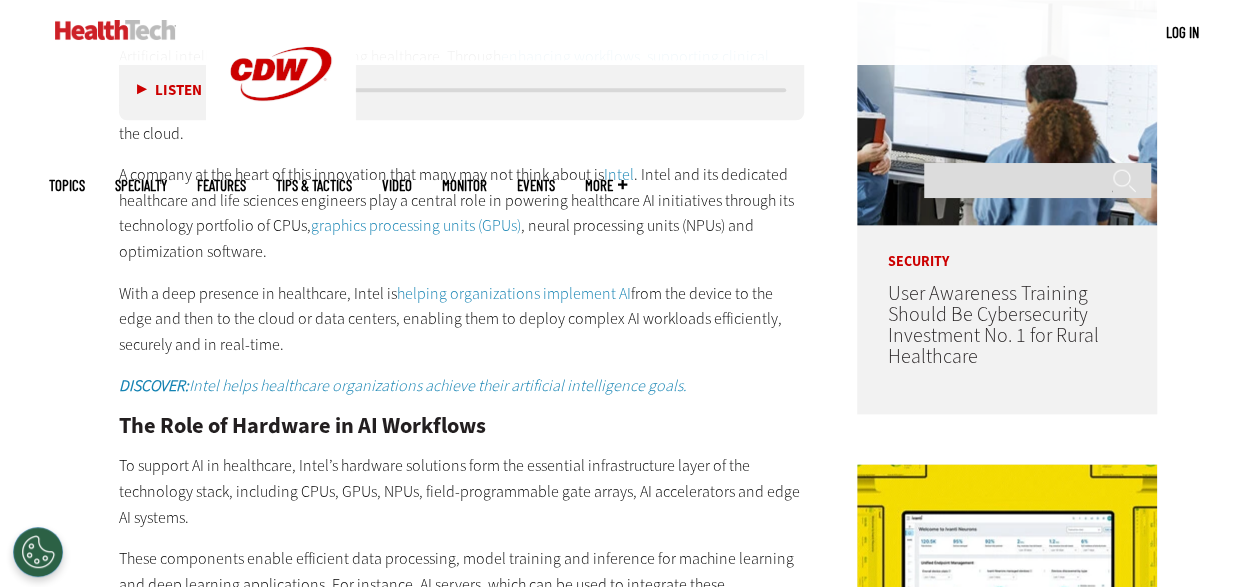 scroll, scrollTop: 1000, scrollLeft: 0, axis: vertical 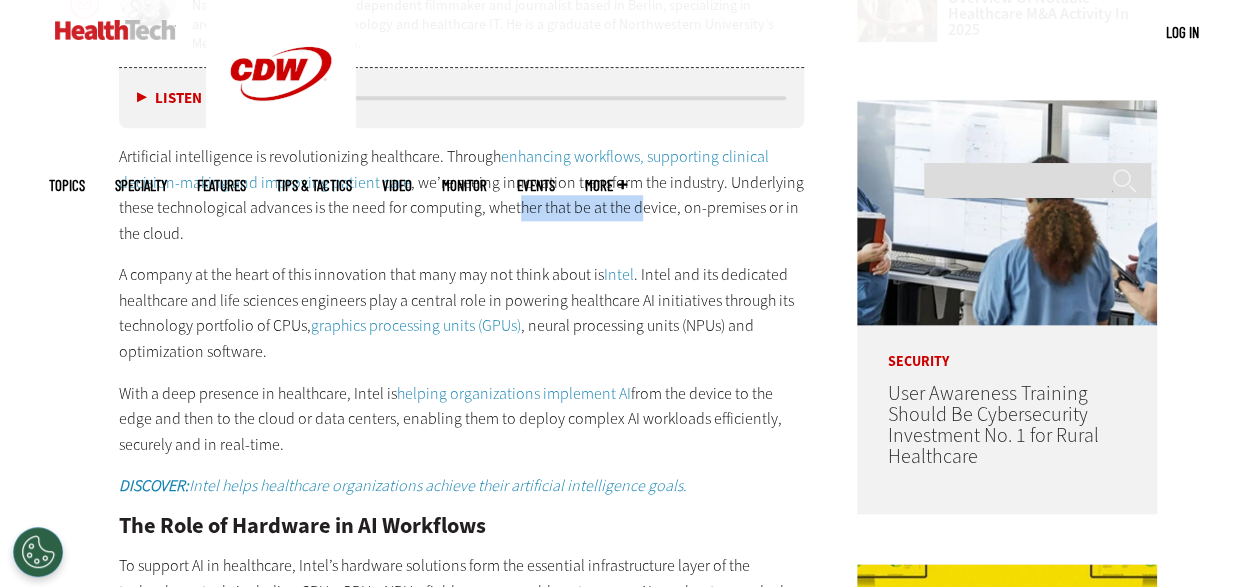 drag, startPoint x: 520, startPoint y: 212, endPoint x: 642, endPoint y: 215, distance: 122.03688 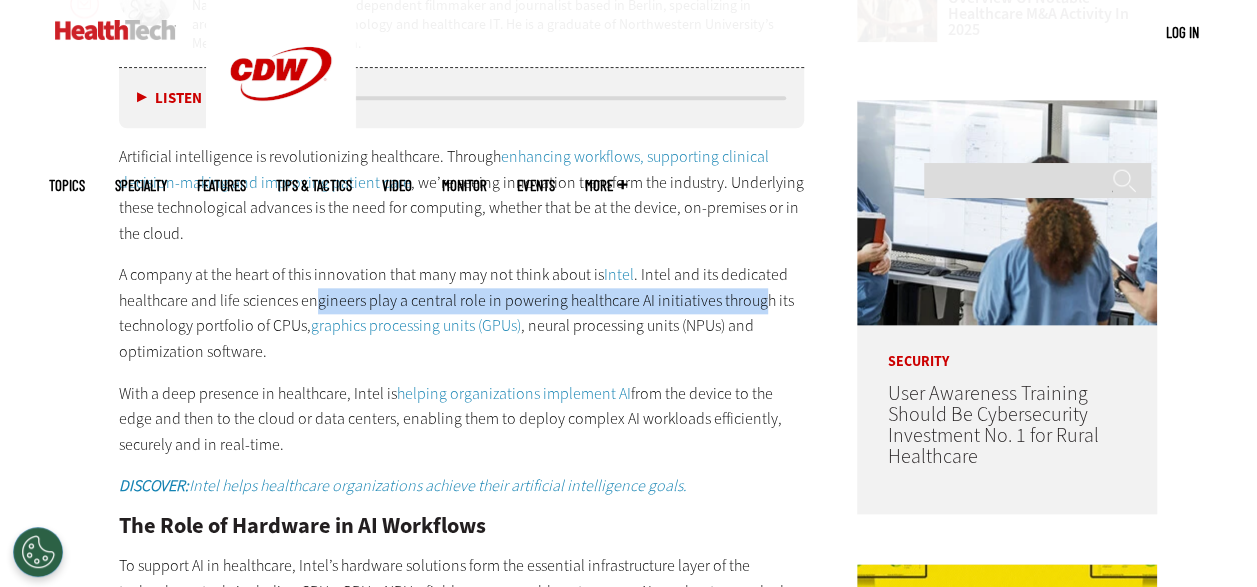 drag, startPoint x: 317, startPoint y: 289, endPoint x: 757, endPoint y: 291, distance: 440.00455 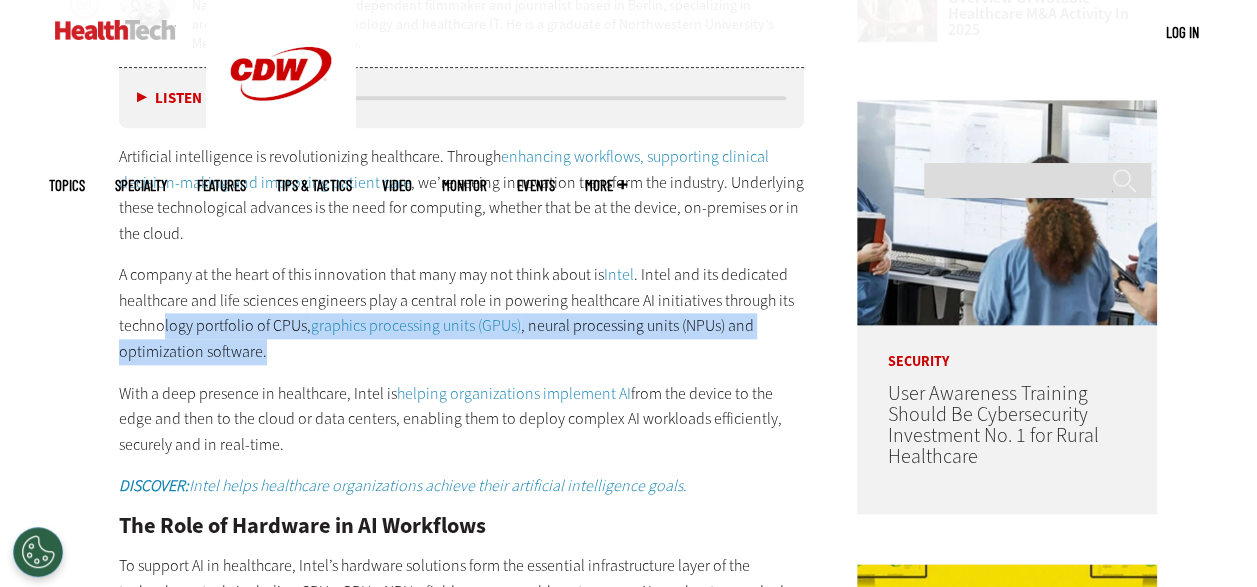 drag, startPoint x: 159, startPoint y: 321, endPoint x: 304, endPoint y: 359, distance: 149.89664 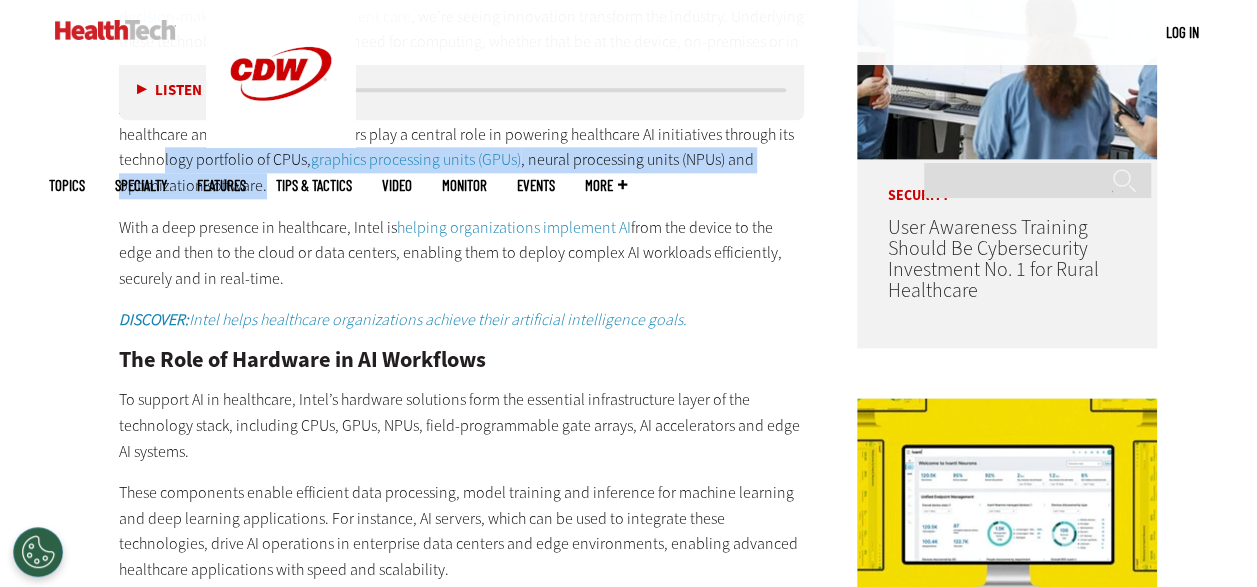 scroll, scrollTop: 1300, scrollLeft: 0, axis: vertical 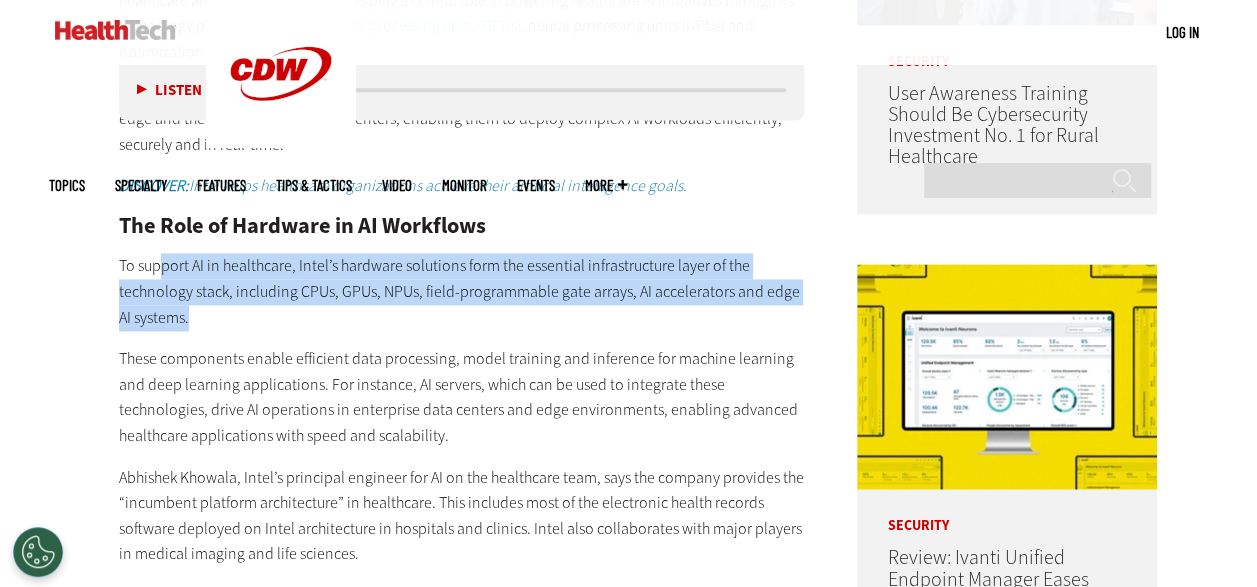 drag, startPoint x: 164, startPoint y: 258, endPoint x: 320, endPoint y: 317, distance: 166.78429 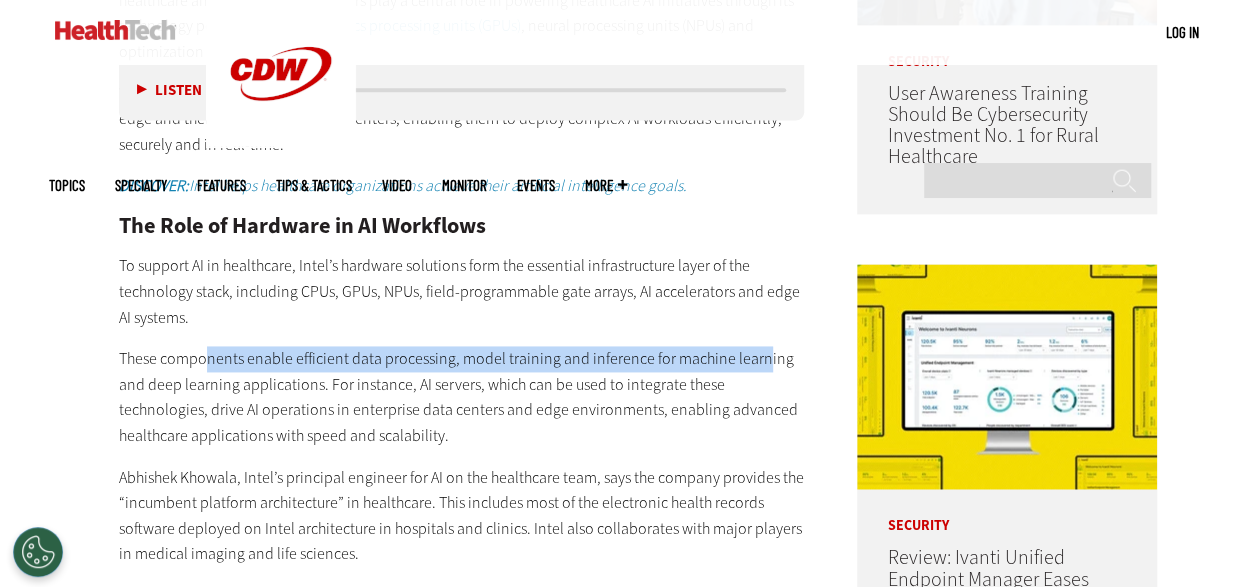 drag, startPoint x: 320, startPoint y: 317, endPoint x: 756, endPoint y: 357, distance: 437.83102 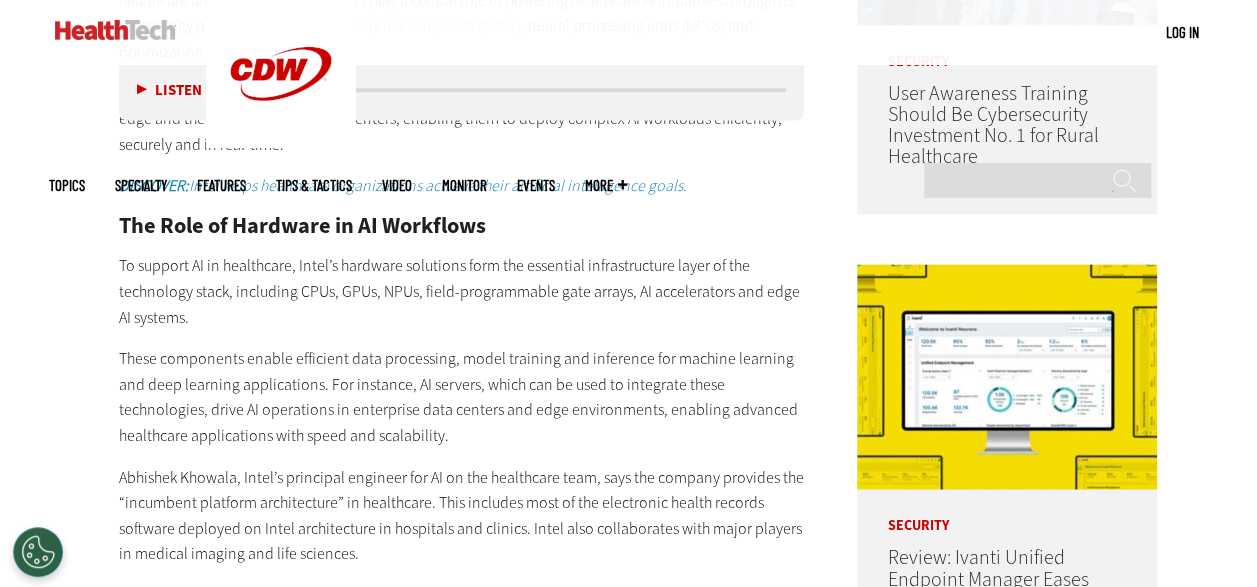 click on "Dec
10
2024
Twitter Facebook LinkedIn Reddit Flipboard Email
Artificial Intelligence
Intel Is a Powerhouse in Healthcare AI: Here’s How
Artificial intelligence is transforming healthcare, but it requires hardware and software. Intel is a surprising key player helping to enable the future of healthcare.
by     Nathan Eddy
Nathan Eddy works as an independent filmmaker and journalist based in Berlin, specializing in architecture, business technology and healthcare IT. He is a graduate of Northwestern University’s Medill School of Journalism.
Listen
Pause
08:07" at bounding box center [442, 1817] 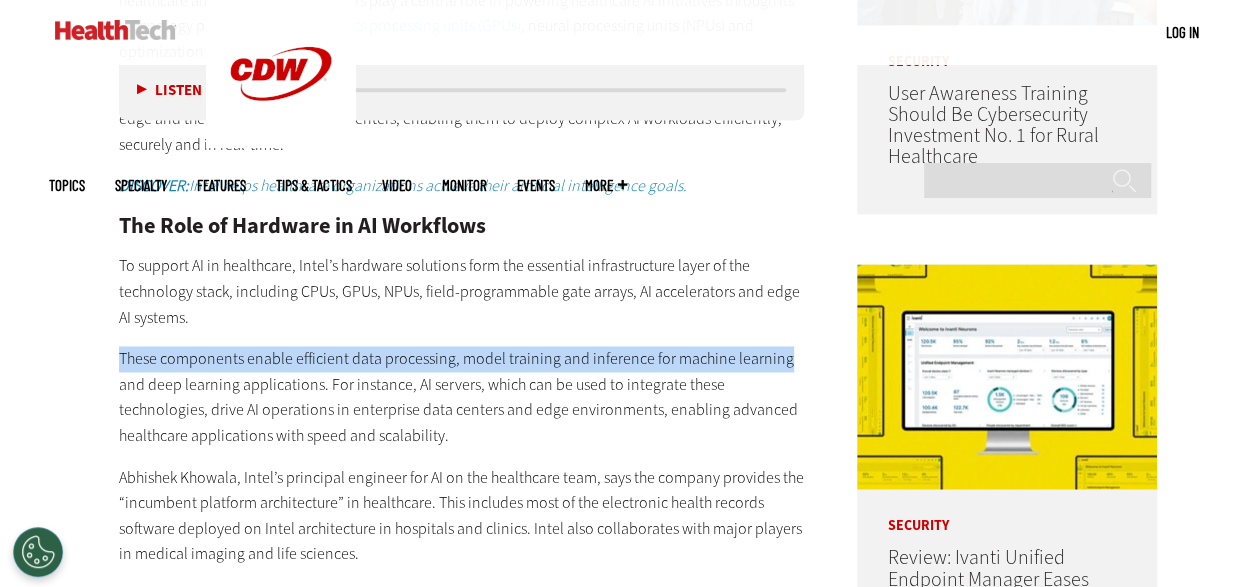 drag, startPoint x: 106, startPoint y: 353, endPoint x: 756, endPoint y: 358, distance: 650.0192 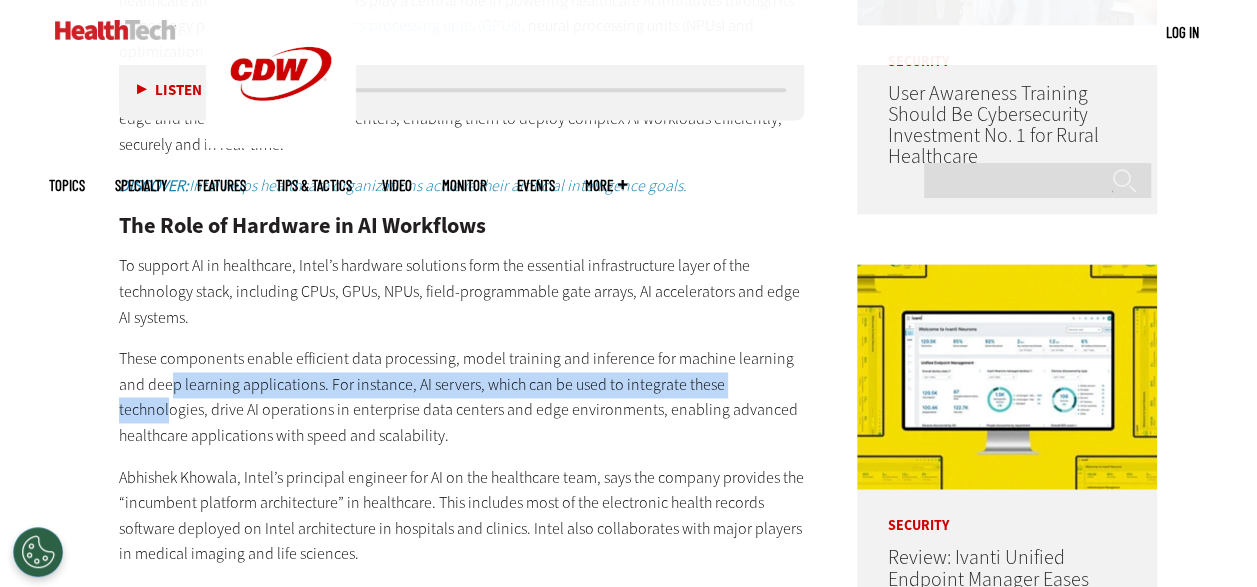 drag, startPoint x: 170, startPoint y: 390, endPoint x: 769, endPoint y: 383, distance: 599.0409 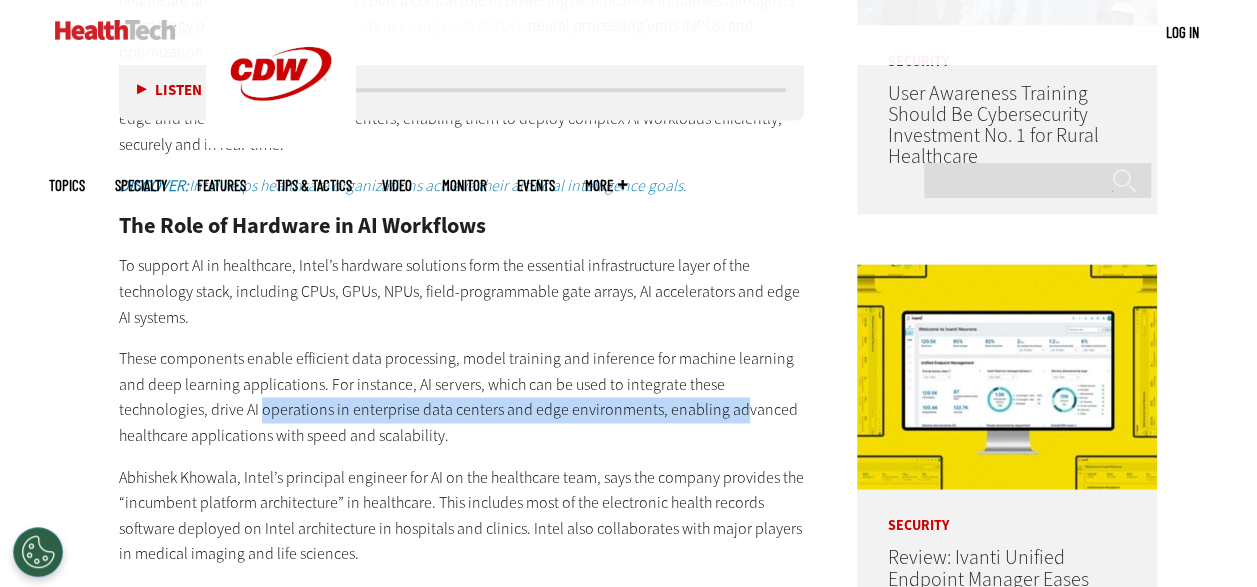 drag, startPoint x: 170, startPoint y: 405, endPoint x: 684, endPoint y: 410, distance: 514.0243 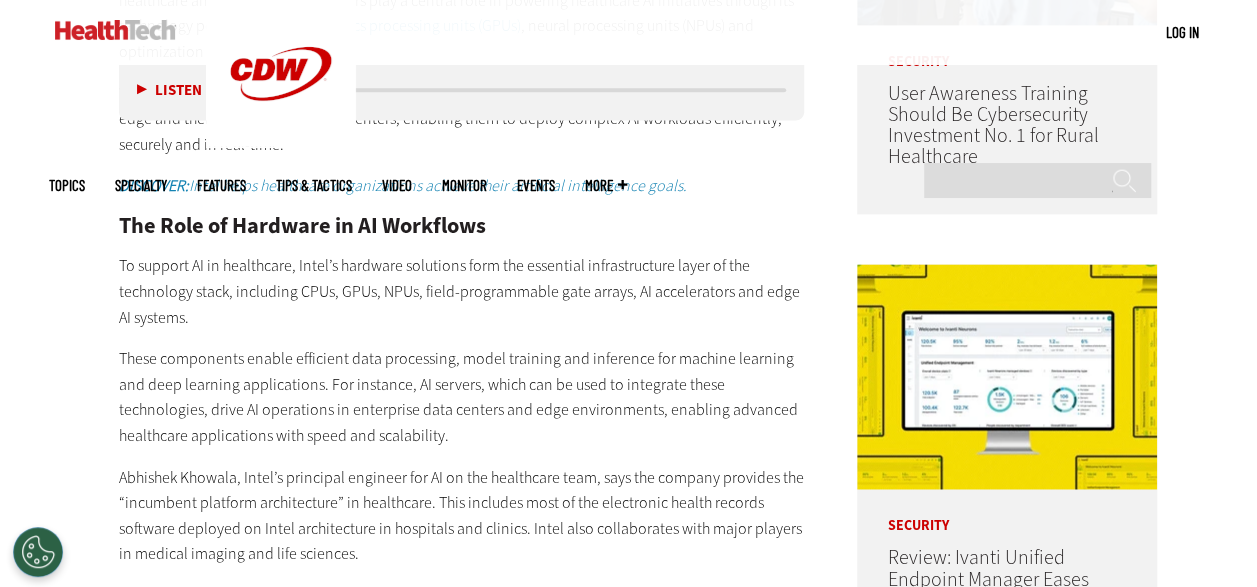 drag, startPoint x: 684, startPoint y: 410, endPoint x: 701, endPoint y: 410, distance: 17 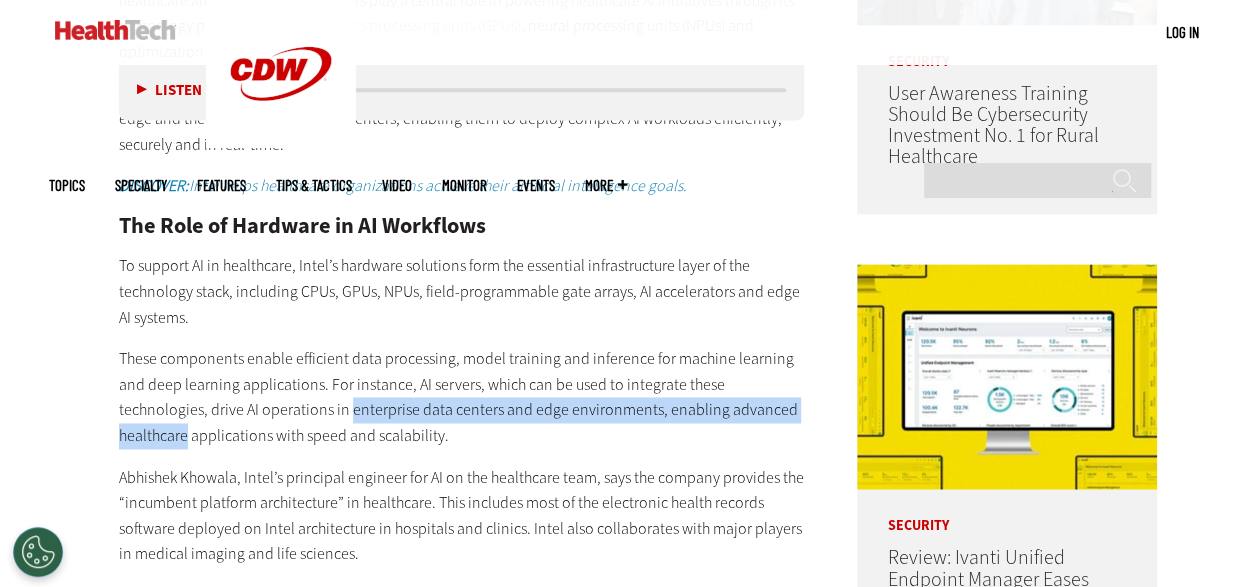 drag, startPoint x: 701, startPoint y: 410, endPoint x: 190, endPoint y: 403, distance: 511.04794 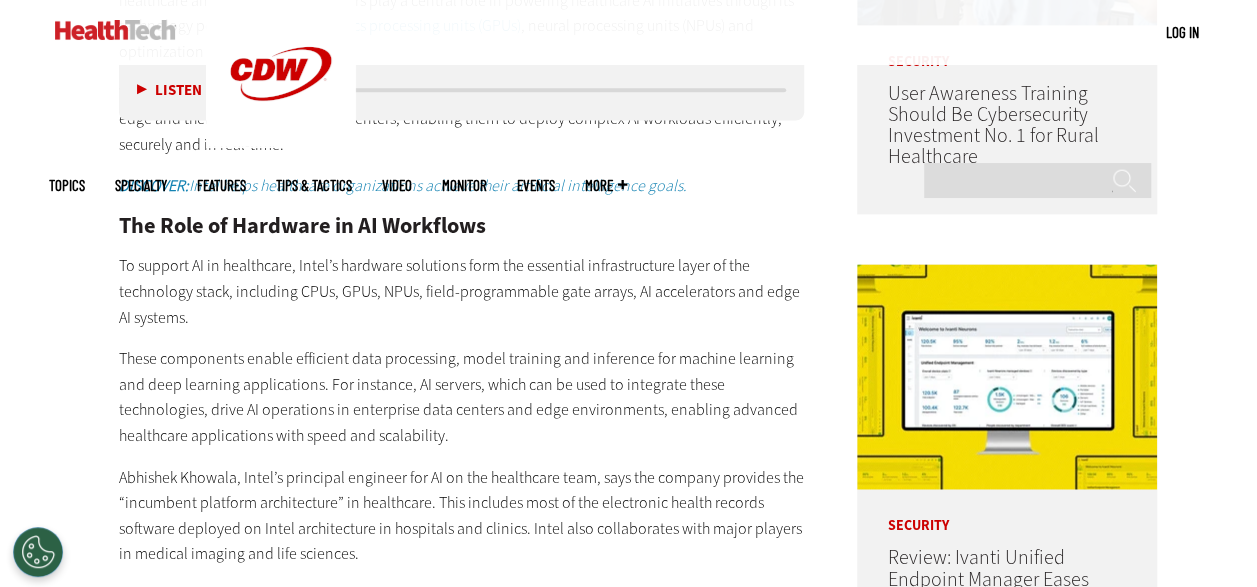 drag, startPoint x: 190, startPoint y: 403, endPoint x: 164, endPoint y: 403, distance: 26 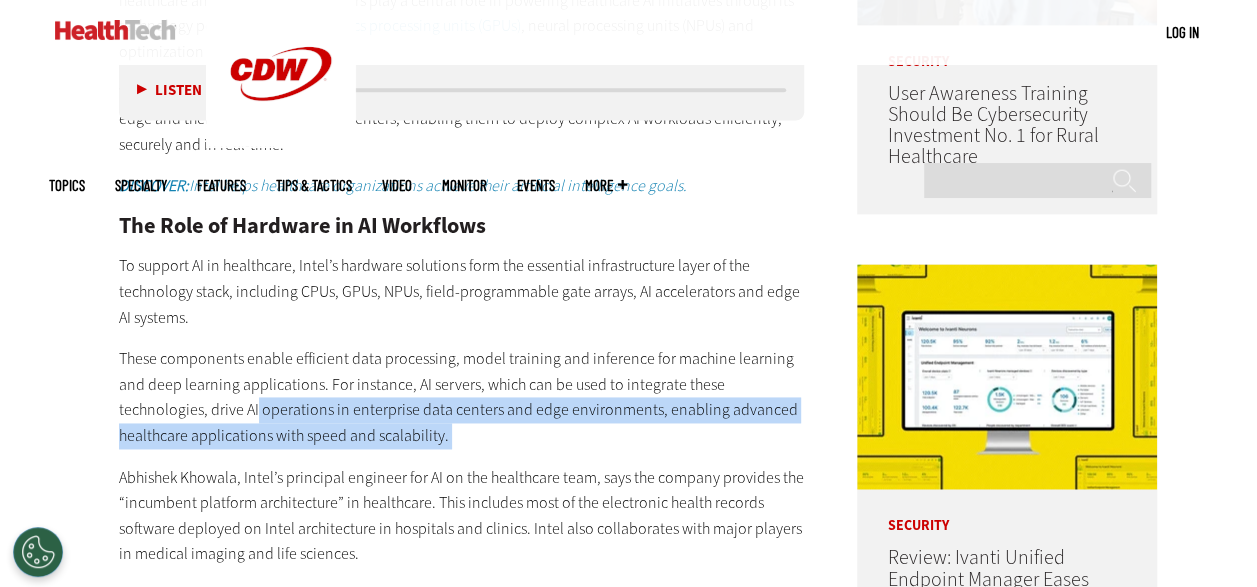 drag, startPoint x: 164, startPoint y: 403, endPoint x: 431, endPoint y: 428, distance: 268.16785 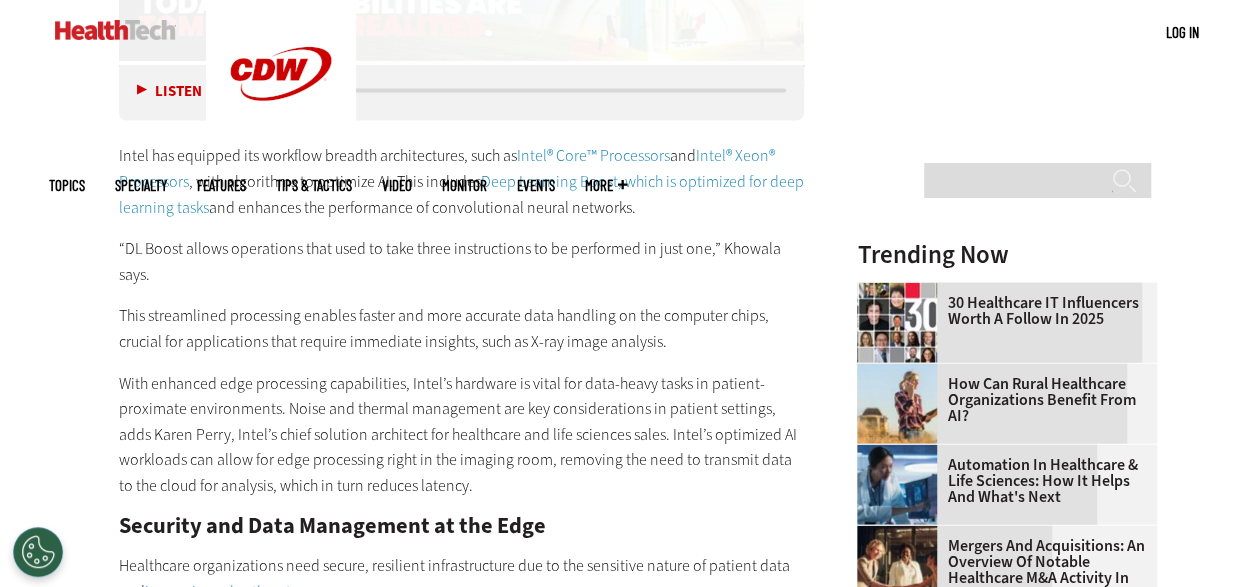 scroll, scrollTop: 2000, scrollLeft: 0, axis: vertical 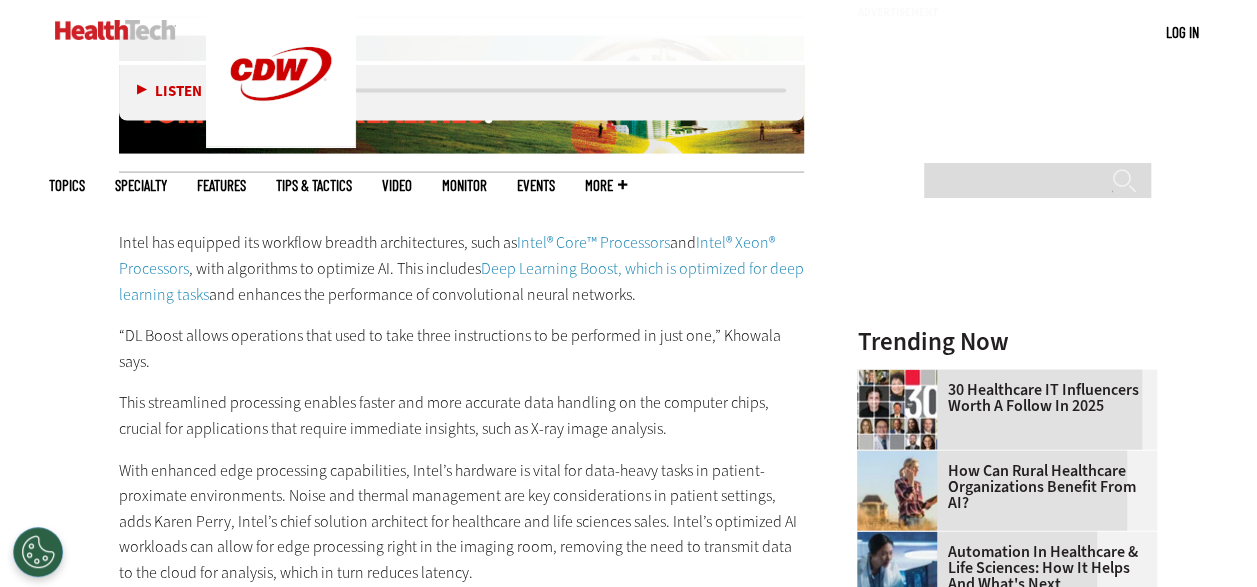 drag, startPoint x: 285, startPoint y: 240, endPoint x: 668, endPoint y: 291, distance: 386.38065 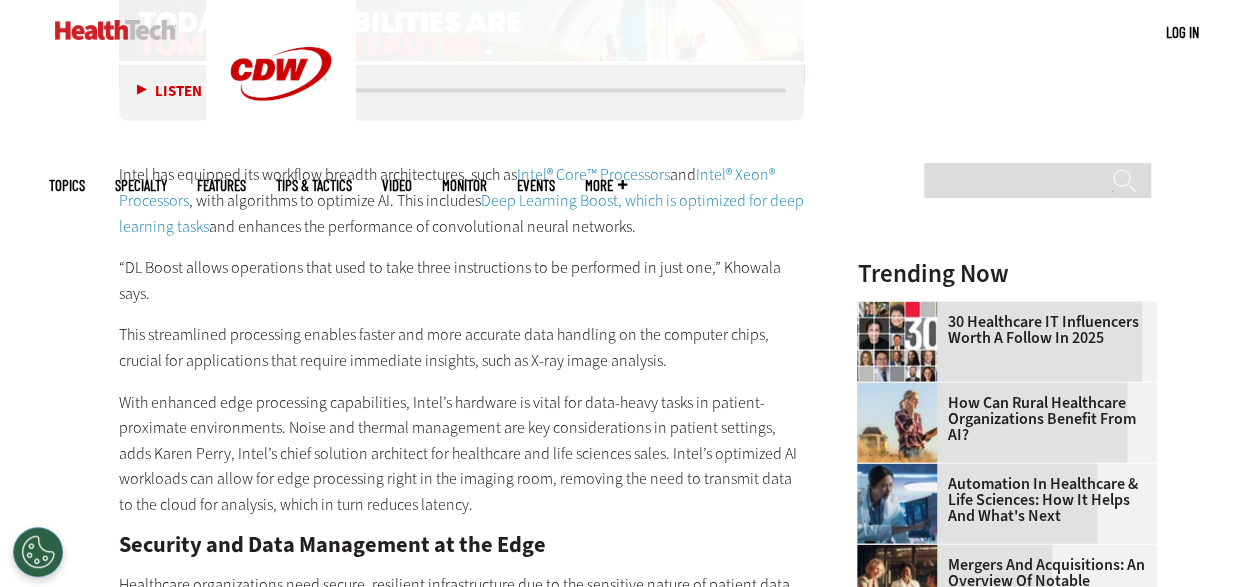 scroll, scrollTop: 2100, scrollLeft: 0, axis: vertical 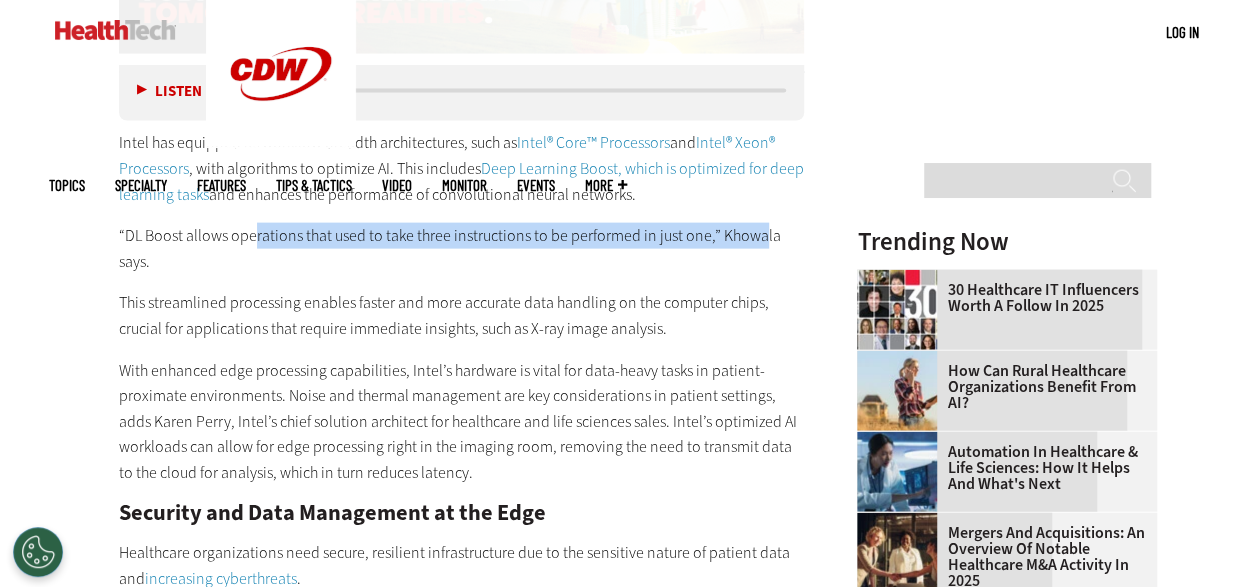 drag, startPoint x: 251, startPoint y: 234, endPoint x: 760, endPoint y: 232, distance: 509.00394 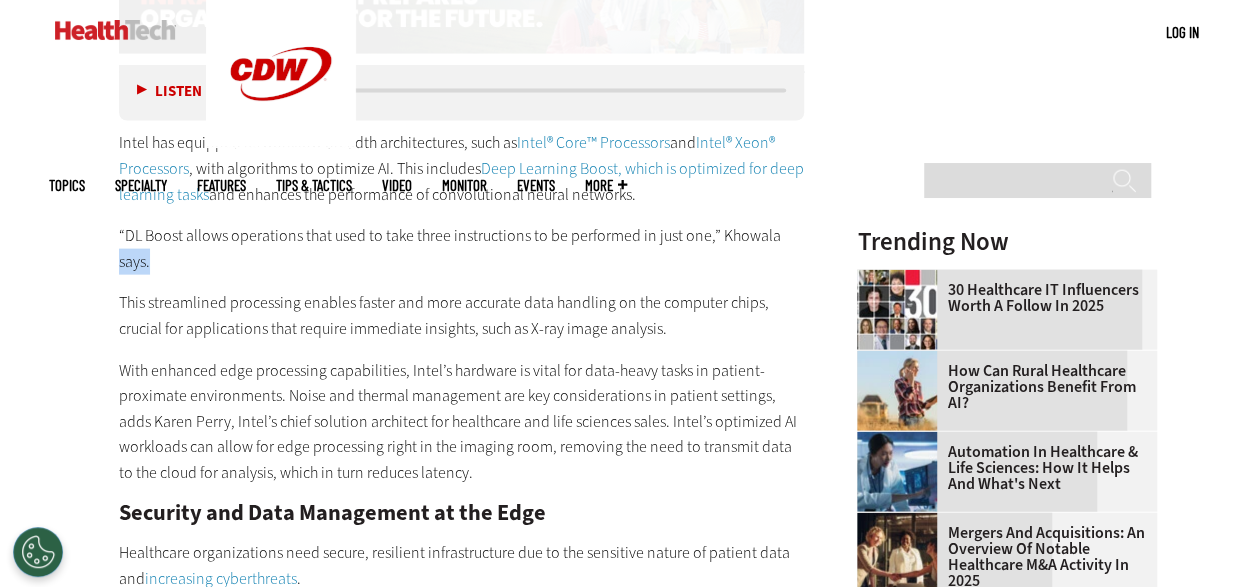 drag, startPoint x: 135, startPoint y: 248, endPoint x: 244, endPoint y: 255, distance: 109.22454 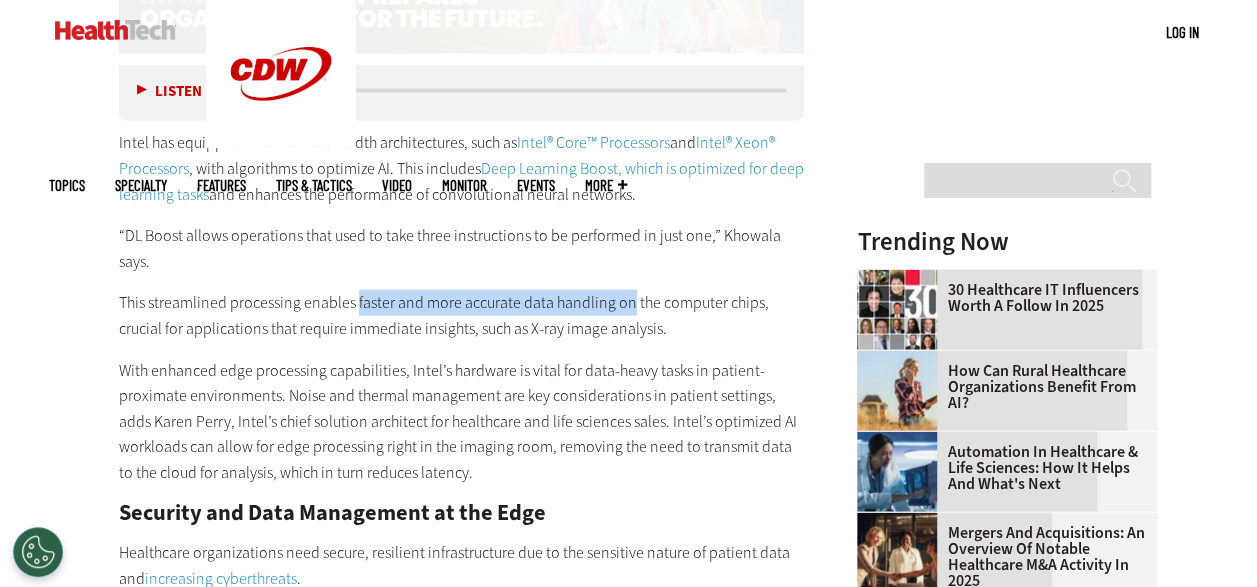 drag, startPoint x: 244, startPoint y: 255, endPoint x: 672, endPoint y: 310, distance: 431.5194 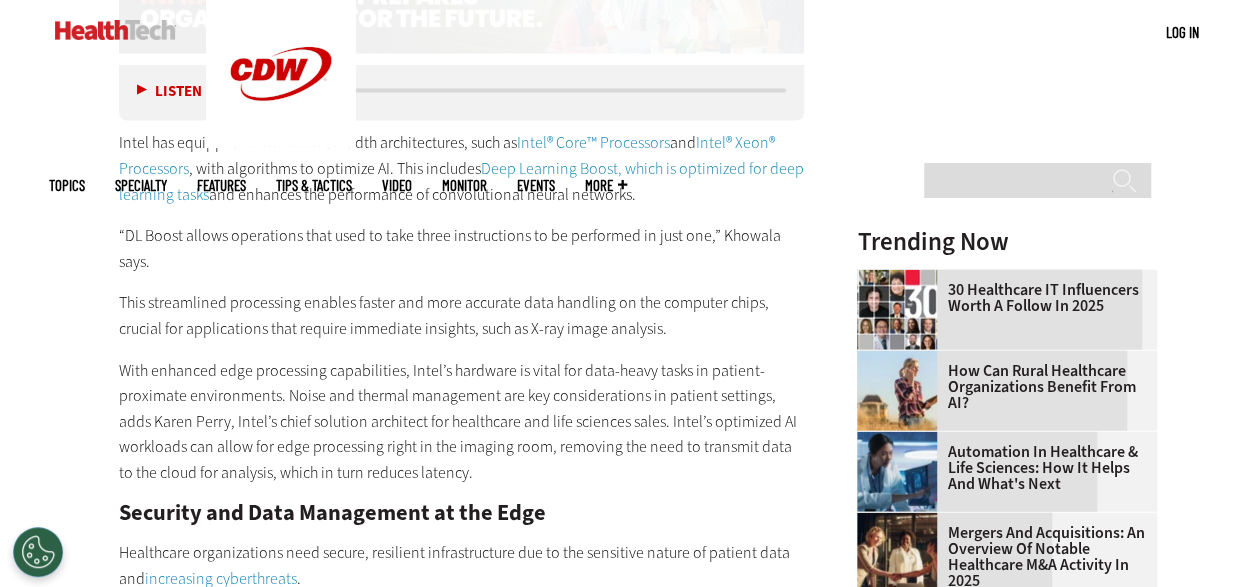 drag, startPoint x: 672, startPoint y: 310, endPoint x: 682, endPoint y: 312, distance: 10.198039 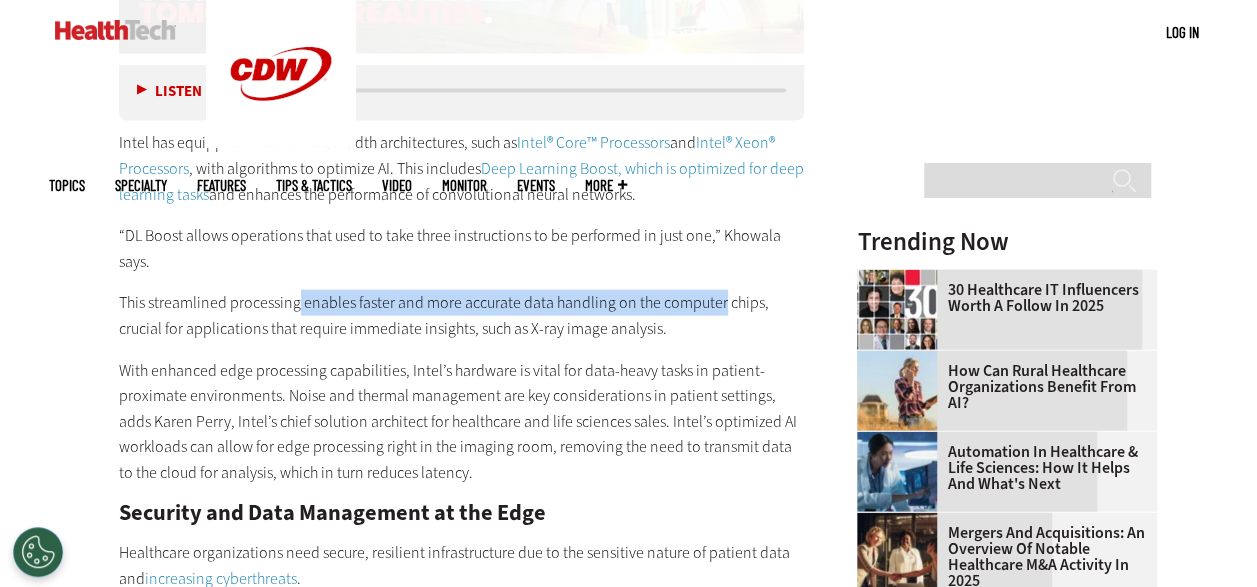 drag, startPoint x: 682, startPoint y: 312, endPoint x: 210, endPoint y: 314, distance: 472.00424 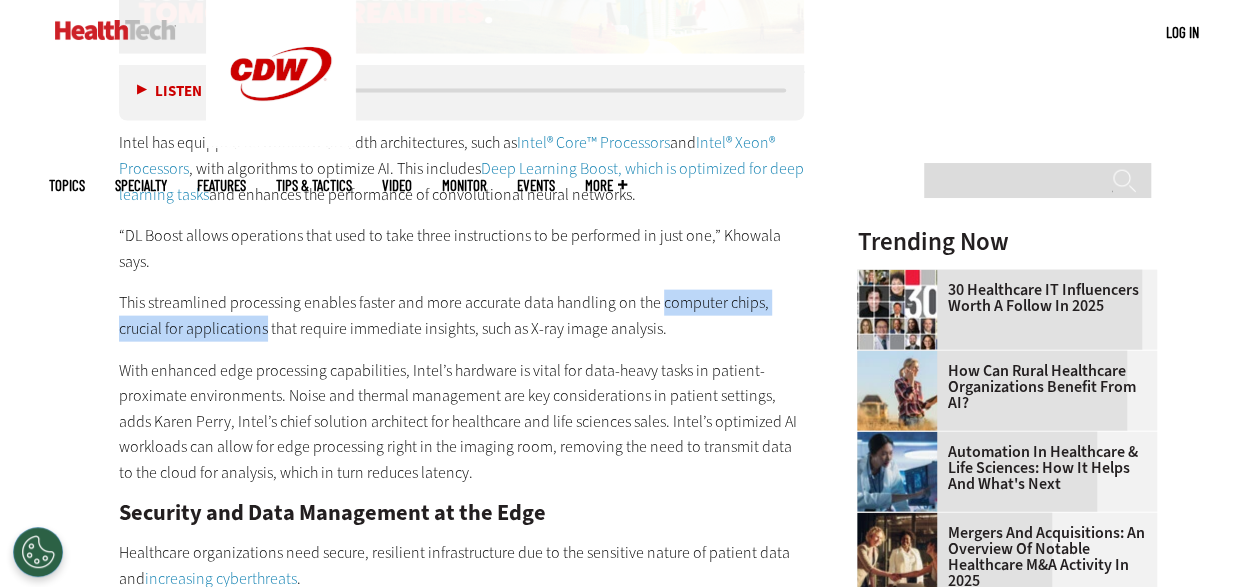 drag, startPoint x: 210, startPoint y: 314, endPoint x: 196, endPoint y: 316, distance: 14.142136 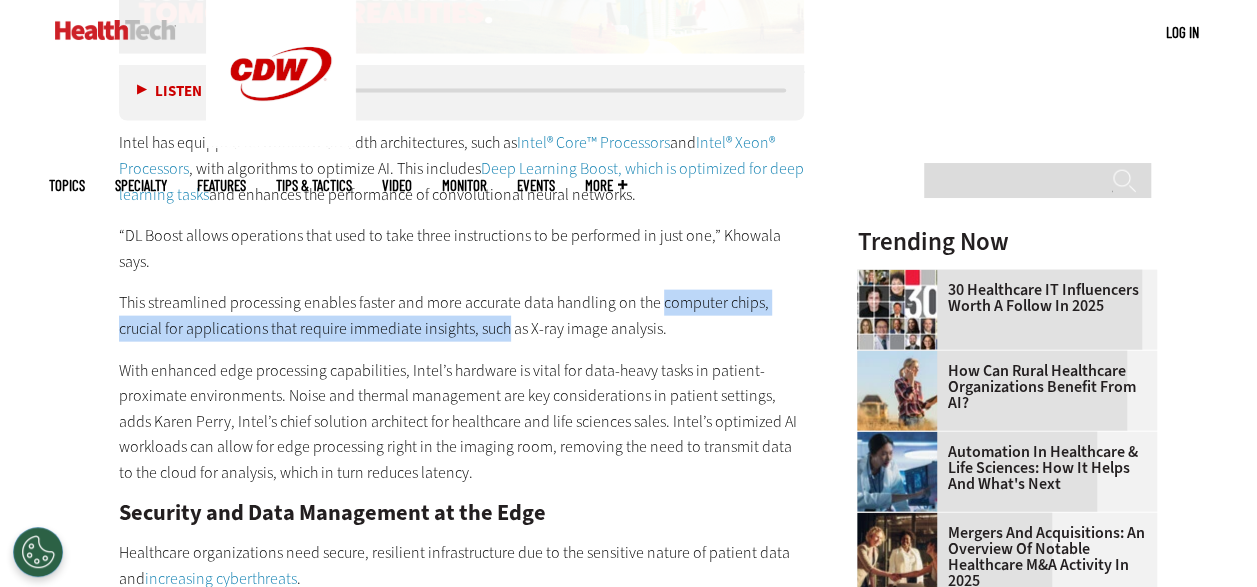 drag, startPoint x: 196, startPoint y: 316, endPoint x: 572, endPoint y: 330, distance: 376.26056 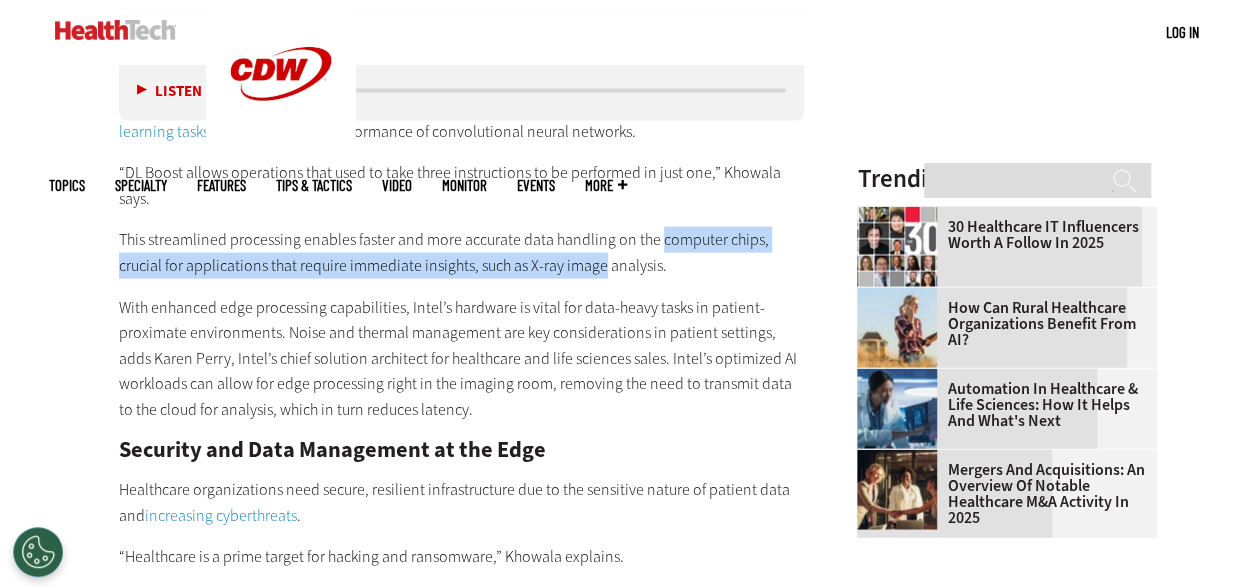 scroll, scrollTop: 2200, scrollLeft: 0, axis: vertical 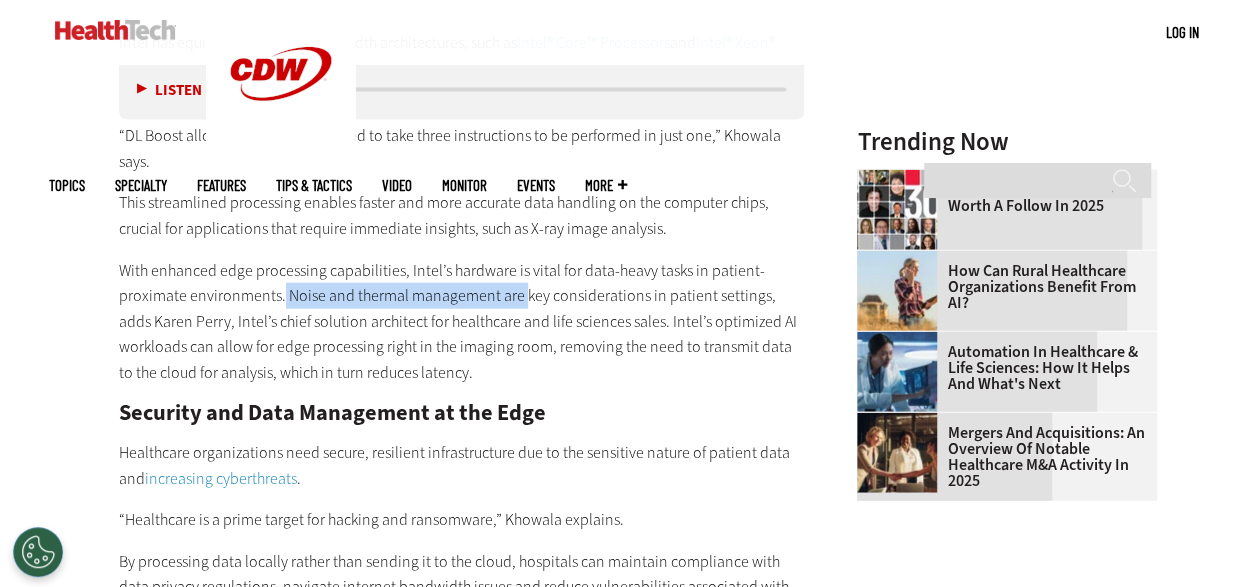 drag, startPoint x: 371, startPoint y: 296, endPoint x: 524, endPoint y: 296, distance: 153 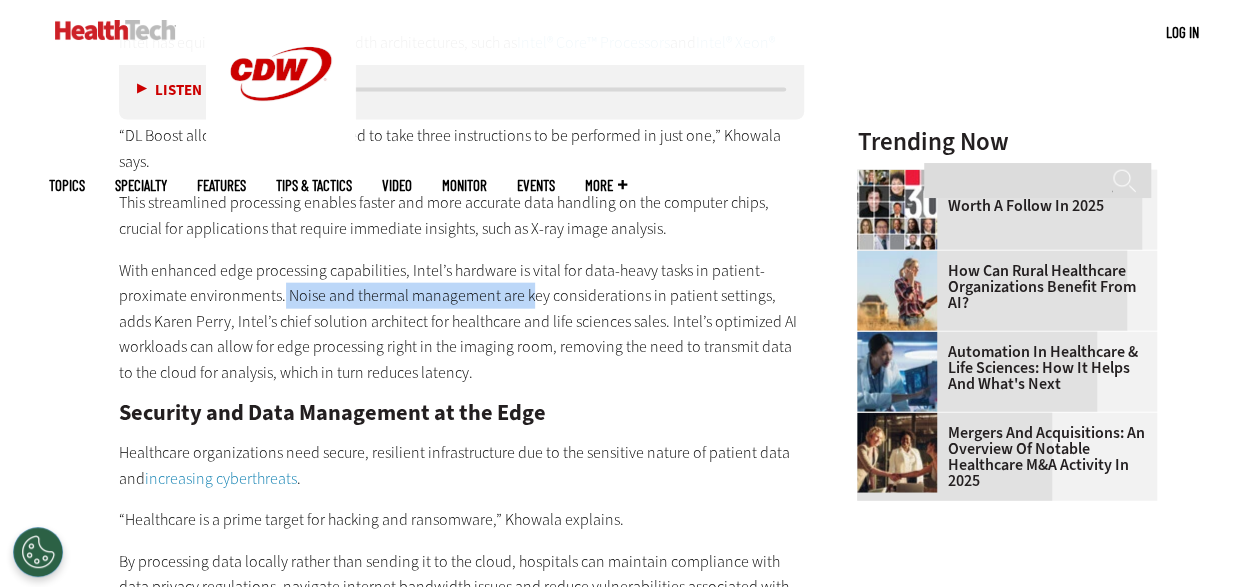 click on "With enhanced edge processing capabilities, Intel’s hardware is vital for data-heavy tasks in patient-proximate environments. Noise and thermal management are key considerations in patient settings, adds Karen Perry, Intel’s chief solution architect for healthcare and life sciences sales. Intel’s optimized AI workloads can allow for edge processing right in the imaging room, removing the need to transmit data to the cloud for analysis, which in turn reduces latency." at bounding box center (462, 322) 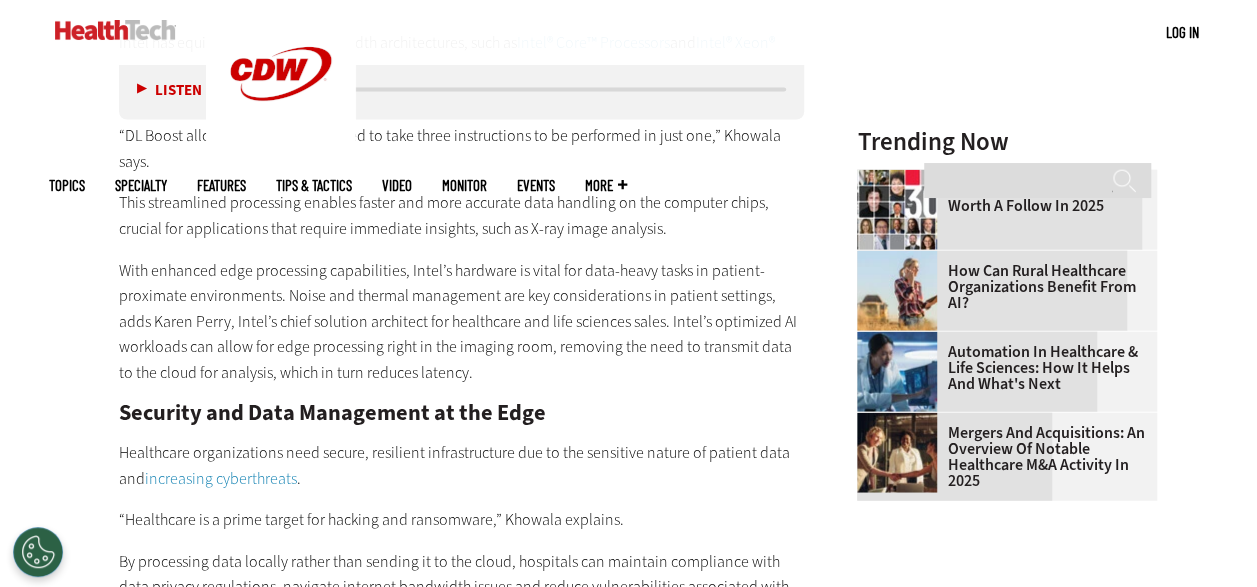 click on "With enhanced edge processing capabilities, Intel’s hardware is vital for data-heavy tasks in patient-proximate environments. Noise and thermal management are key considerations in patient settings, adds Karen Perry, Intel’s chief solution architect for healthcare and life sciences sales. Intel’s optimized AI workloads can allow for edge processing right in the imaging room, removing the need to transmit data to the cloud for analysis, which in turn reduces latency." at bounding box center [462, 322] 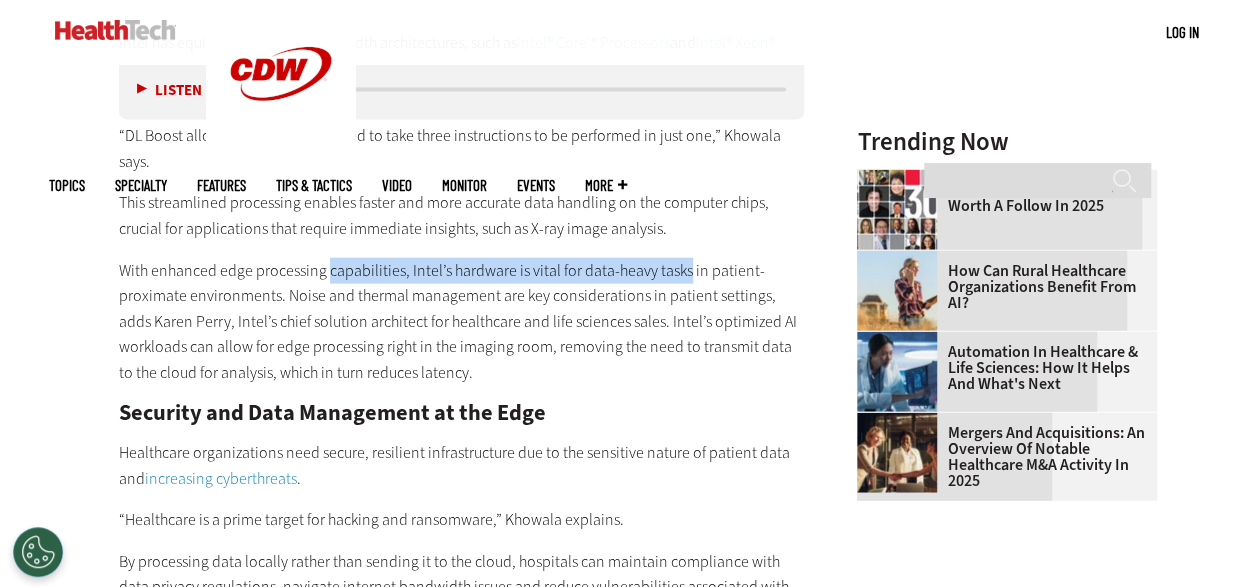 drag, startPoint x: 356, startPoint y: 262, endPoint x: 661, endPoint y: 262, distance: 305 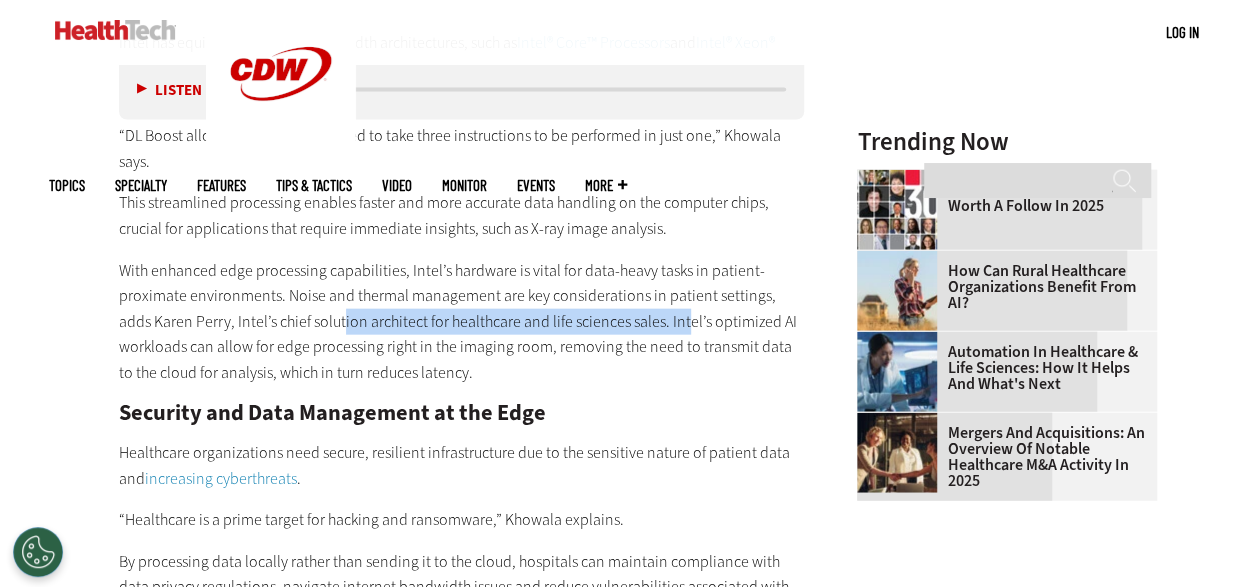 drag, startPoint x: 309, startPoint y: 318, endPoint x: 671, endPoint y: 316, distance: 362.00552 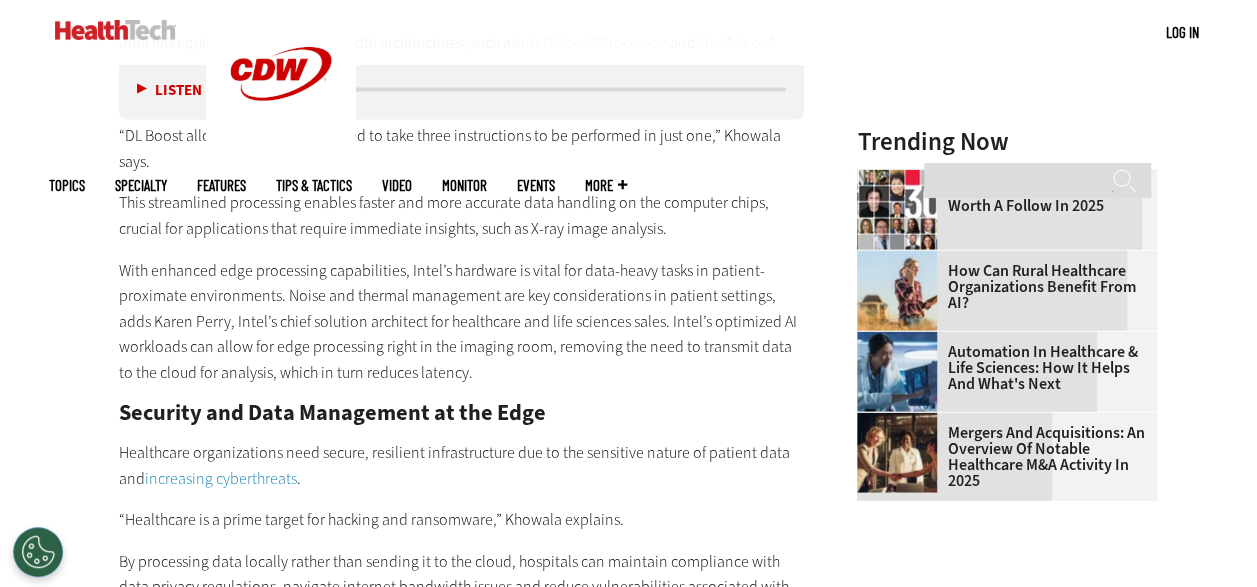 click on "With enhanced edge processing capabilities, Intel’s hardware is vital for data-heavy tasks in patient-proximate environments. Noise and thermal management are key considerations in patient settings, adds Karen Perry, Intel’s chief solution architect for healthcare and life sciences sales. Intel’s optimized AI workloads can allow for edge processing right in the imaging room, removing the need to transmit data to the cloud for analysis, which in turn reduces latency." at bounding box center [462, 322] 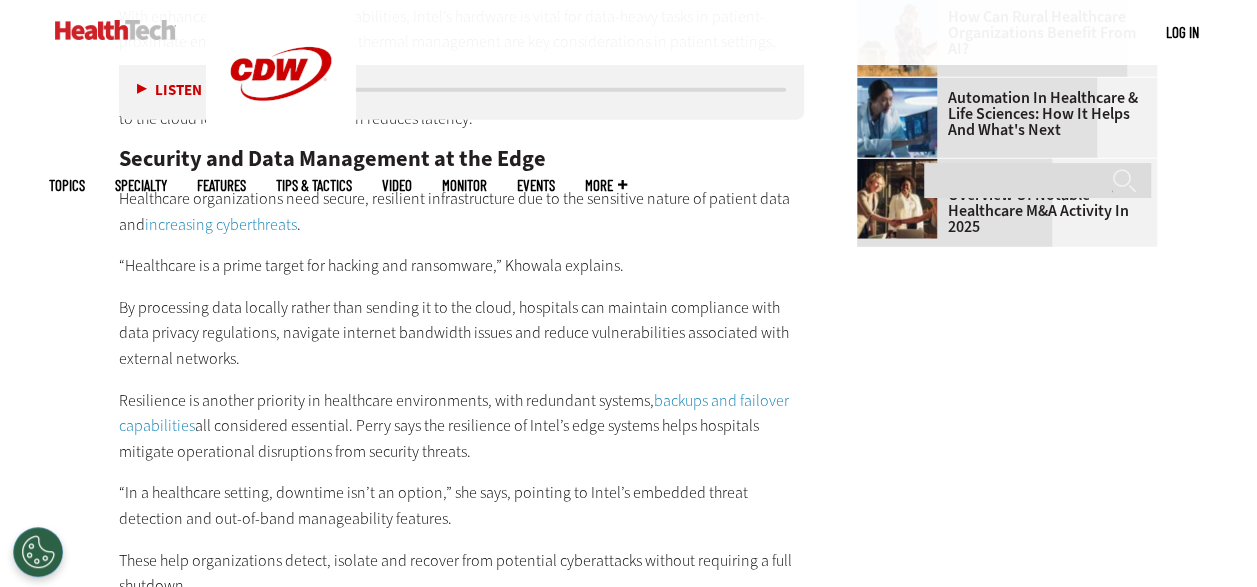 scroll, scrollTop: 2500, scrollLeft: 0, axis: vertical 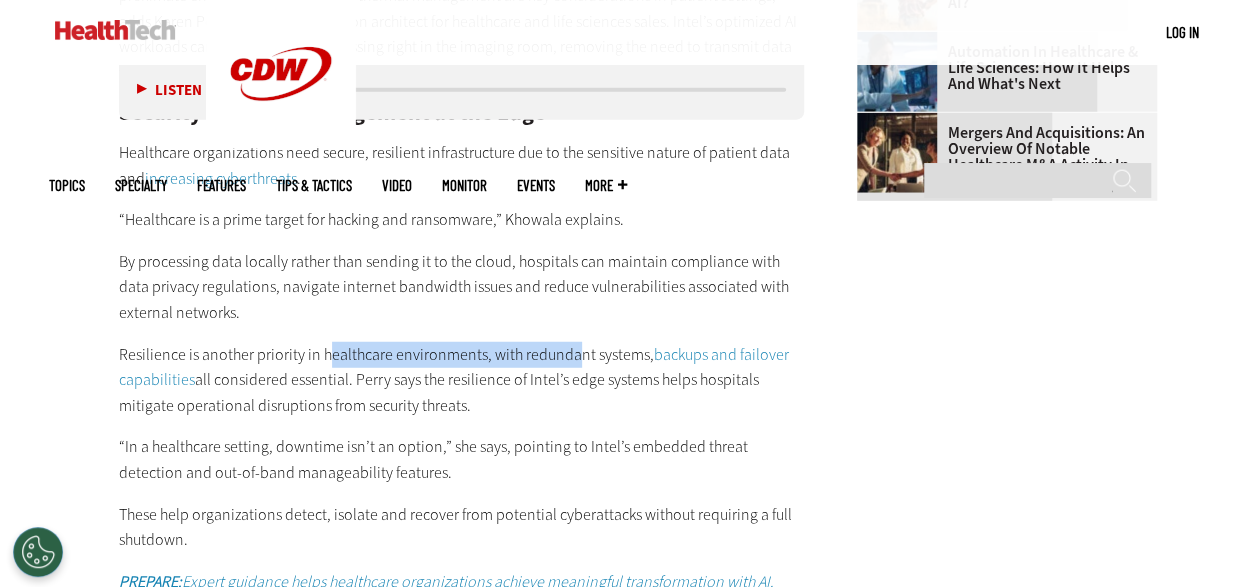 drag, startPoint x: 327, startPoint y: 354, endPoint x: 571, endPoint y: 356, distance: 244.0082 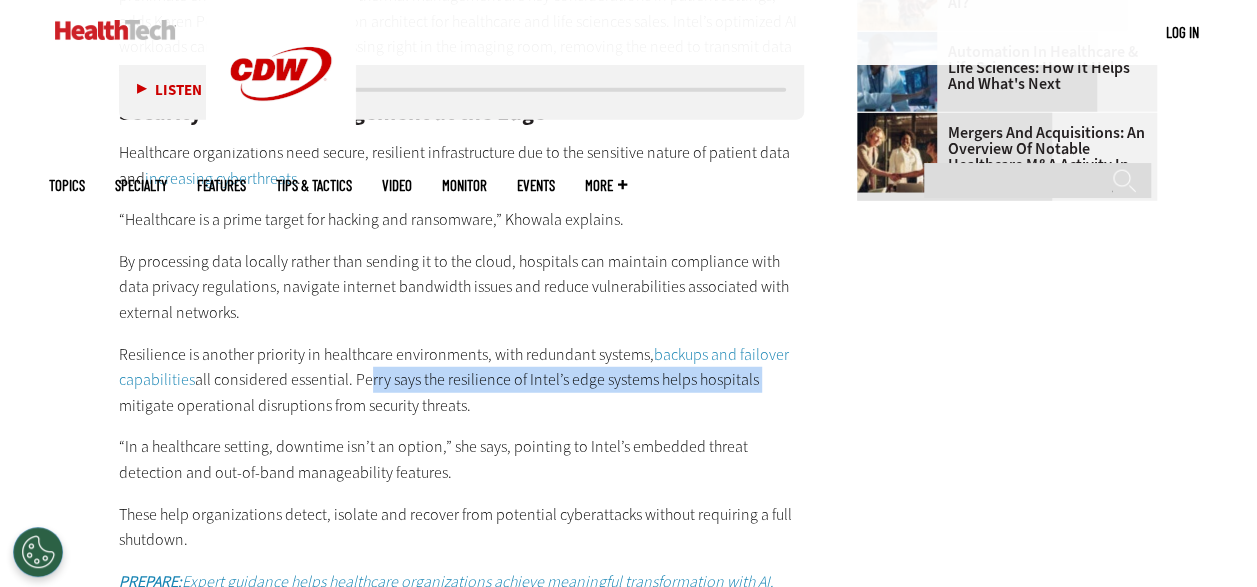 drag 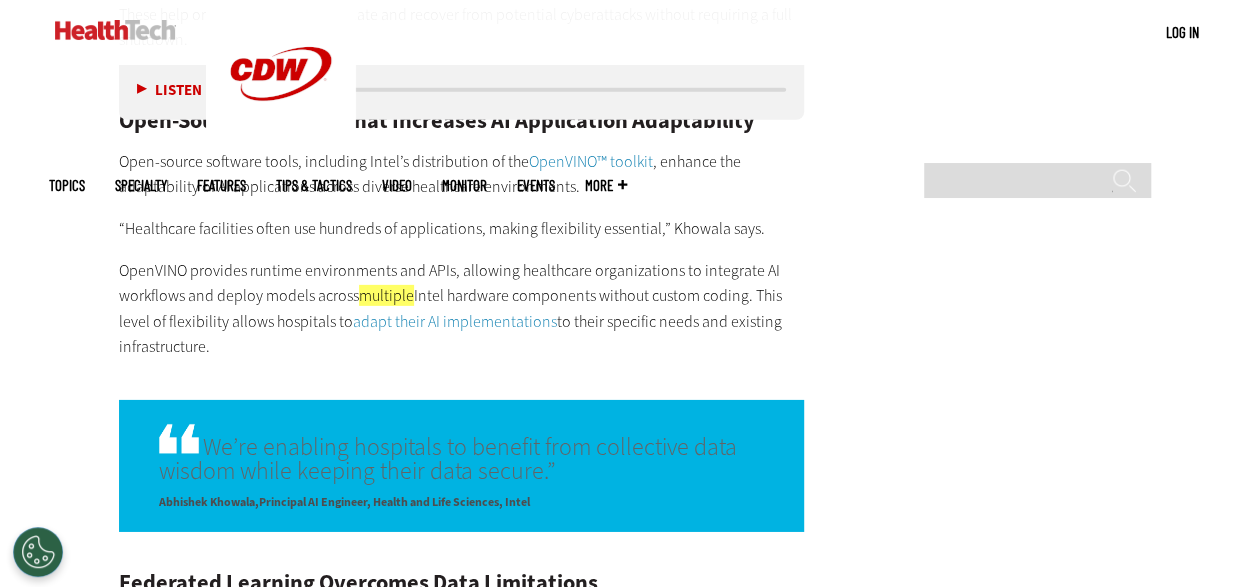 scroll, scrollTop: 2900, scrollLeft: 0, axis: vertical 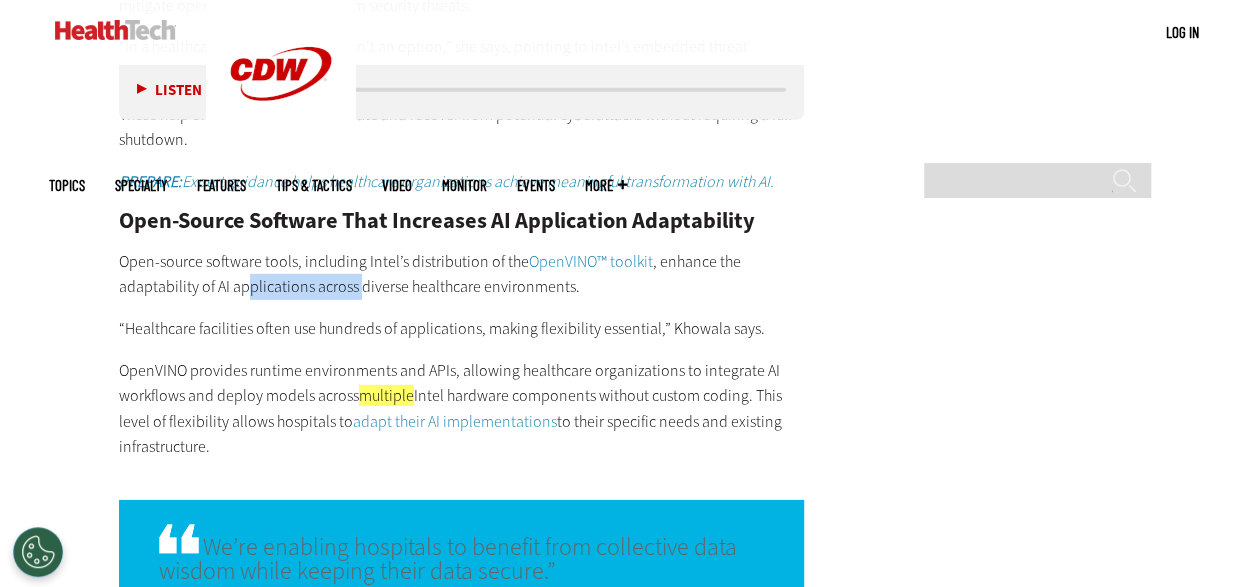 click on "Open-source software tools, including Intel’s distribution of the  OpenVINO™ toolkit , enhance the adaptability of AI applications across diverse healthcare environments." at bounding box center [462, 274] 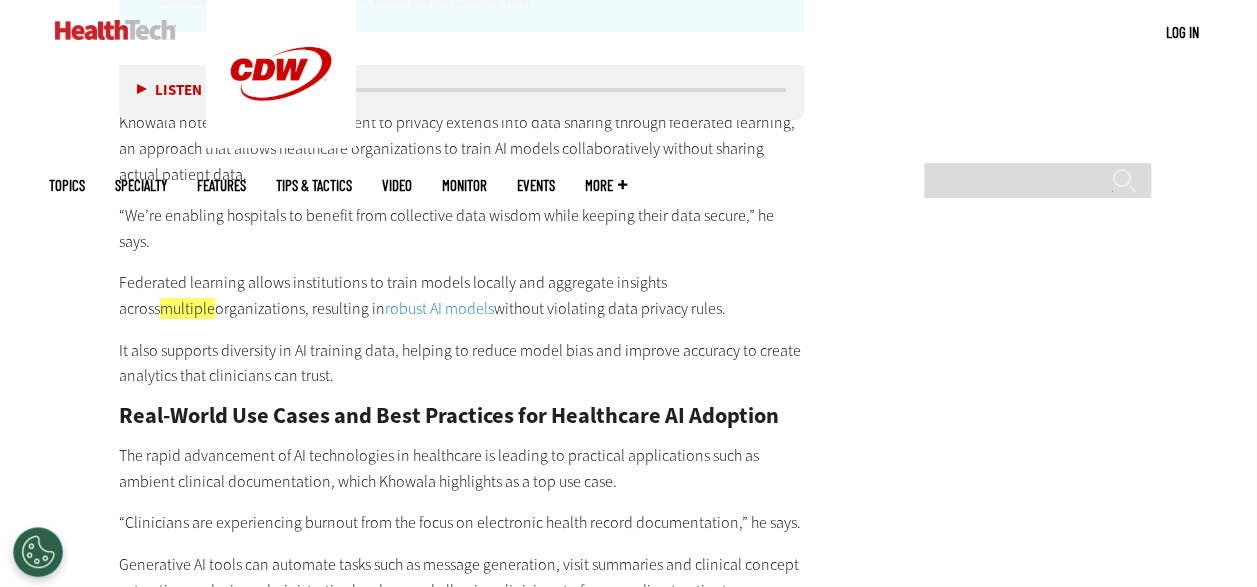 scroll, scrollTop: 3300, scrollLeft: 0, axis: vertical 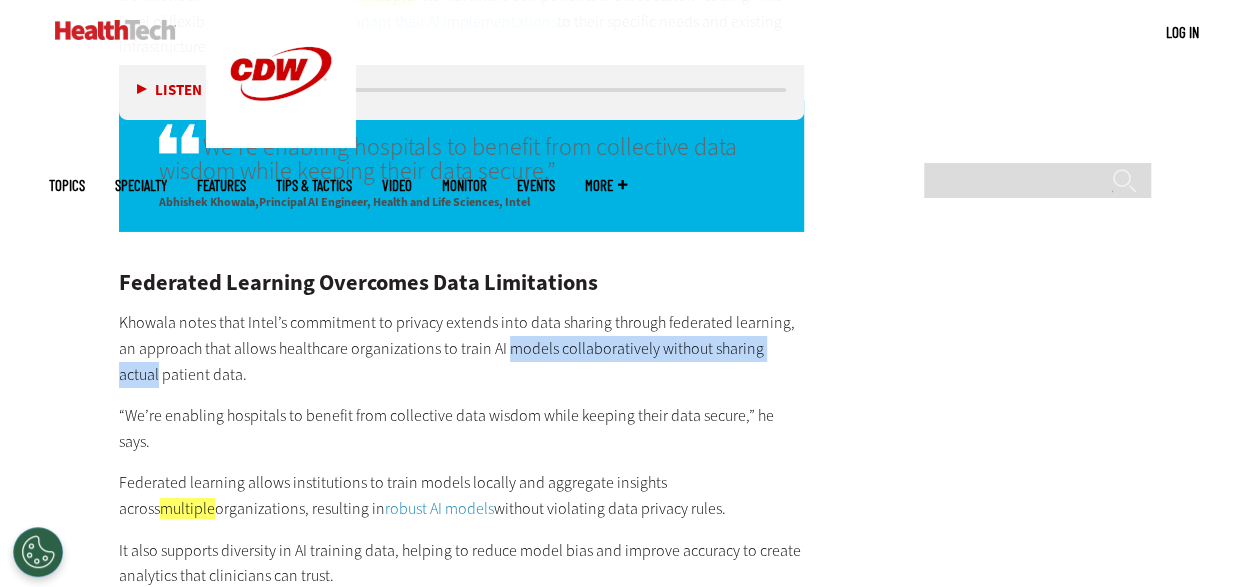 drag, startPoint x: 509, startPoint y: 338, endPoint x: 786, endPoint y: 347, distance: 277.14618 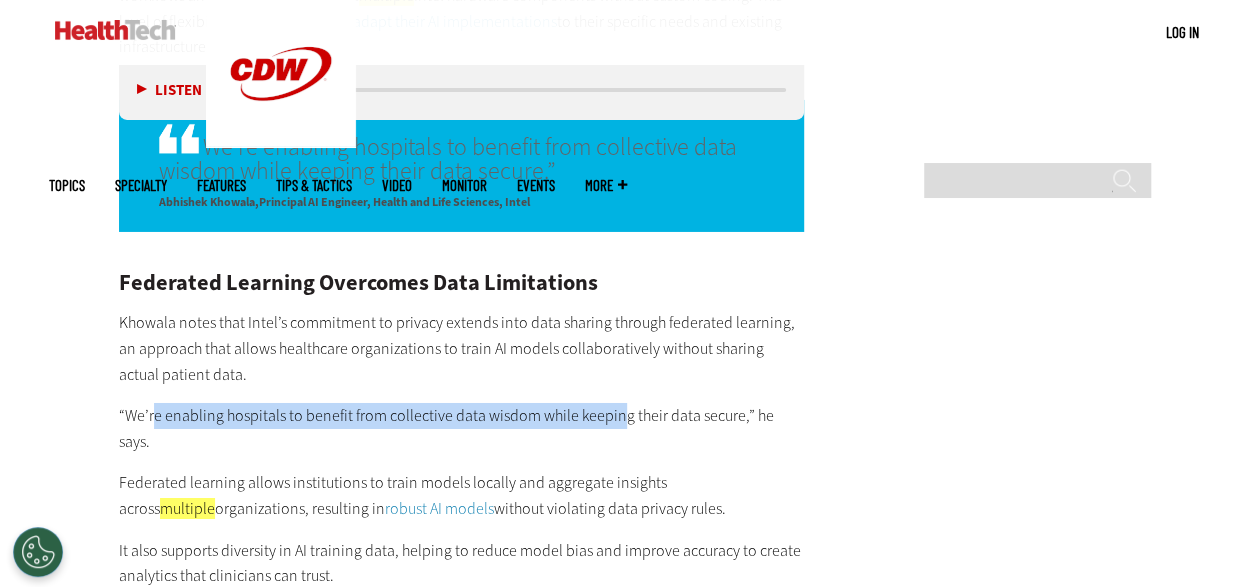 drag, startPoint x: 152, startPoint y: 416, endPoint x: 621, endPoint y: 416, distance: 469 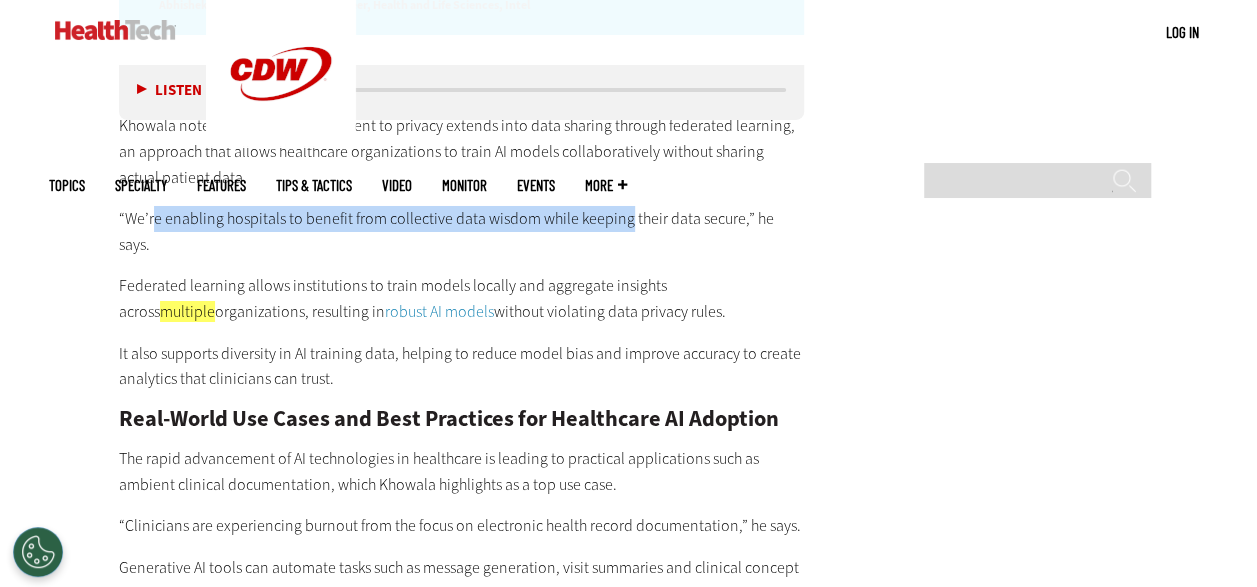 scroll, scrollTop: 3500, scrollLeft: 0, axis: vertical 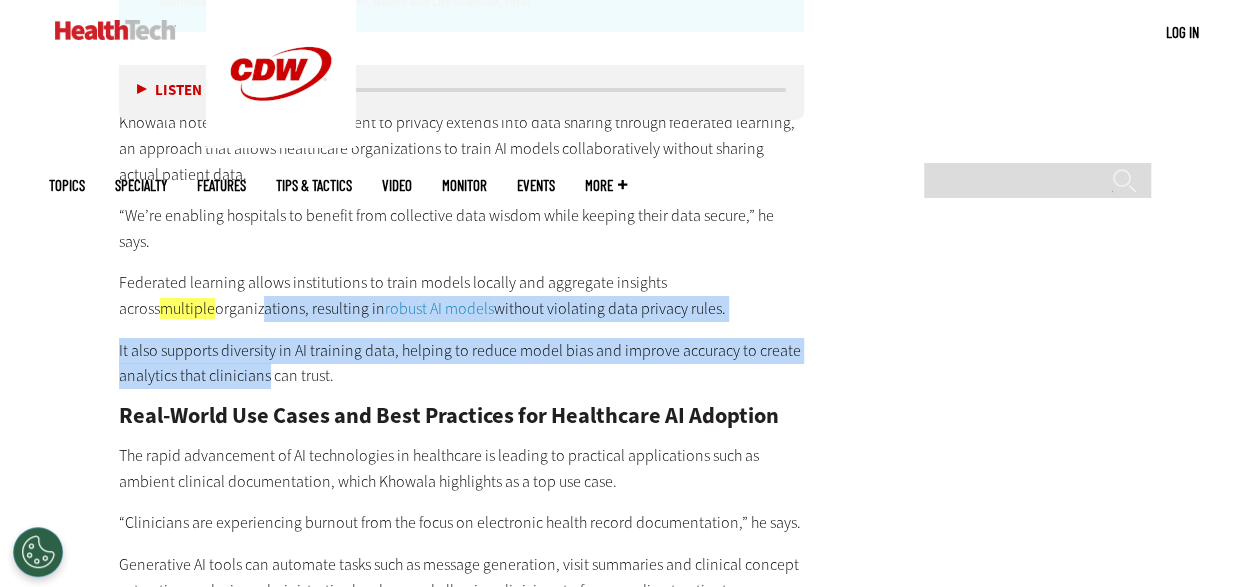 drag, startPoint x: 160, startPoint y: 287, endPoint x: 267, endPoint y: 353, distance: 125.71794 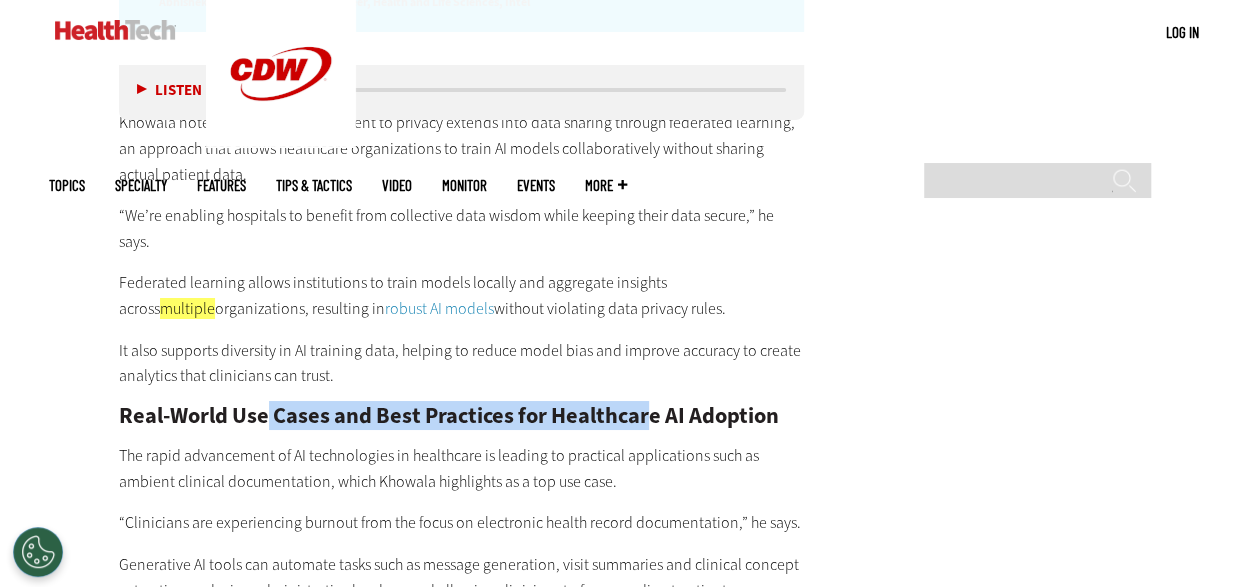 drag, startPoint x: 267, startPoint y: 353, endPoint x: 668, endPoint y: 393, distance: 402.99008 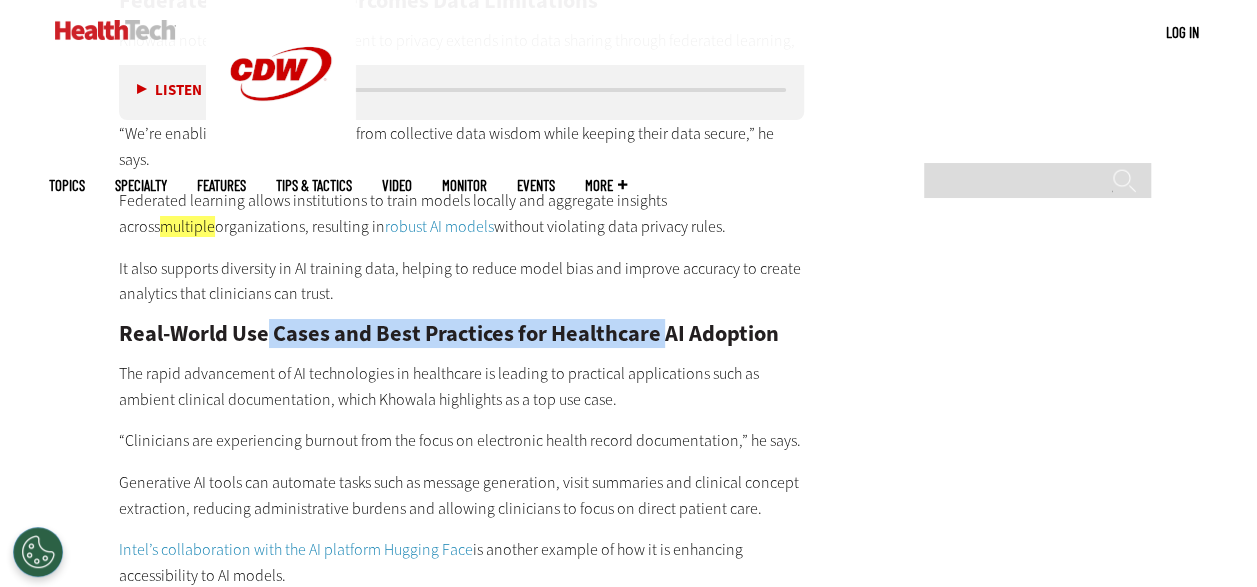 scroll, scrollTop: 3800, scrollLeft: 0, axis: vertical 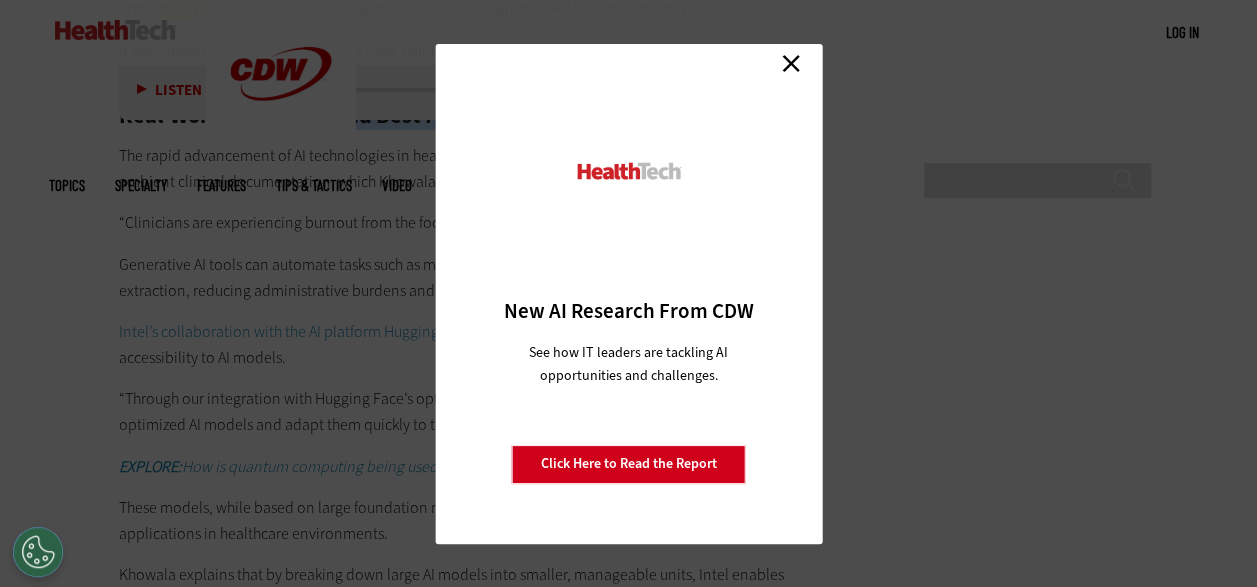 click on "Close" at bounding box center [791, 64] 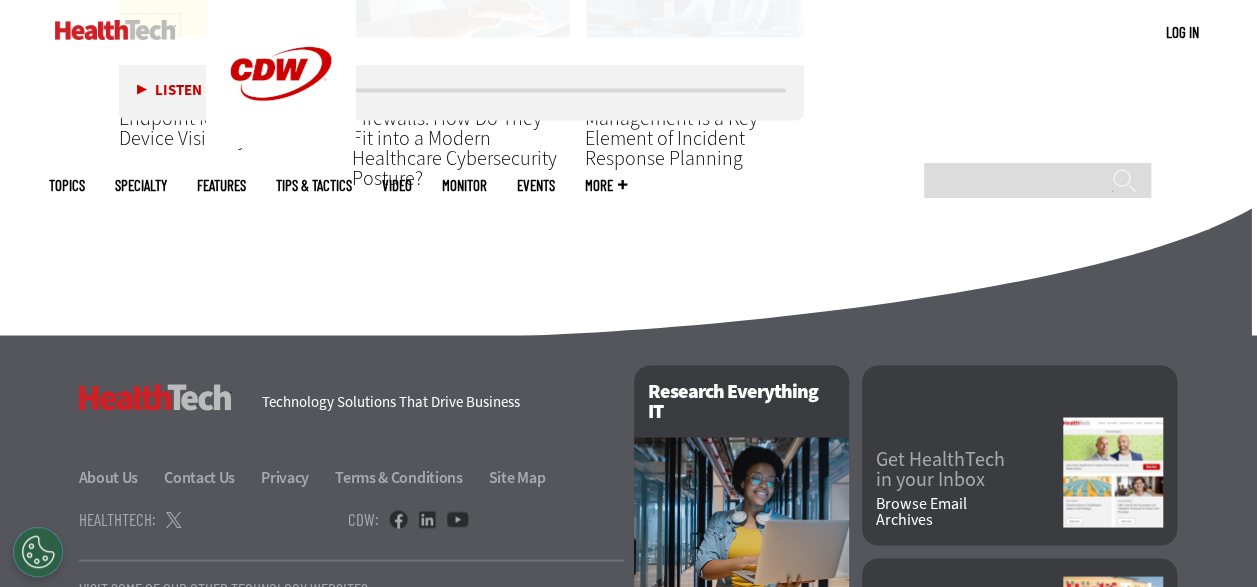 scroll, scrollTop: 5400, scrollLeft: 0, axis: vertical 